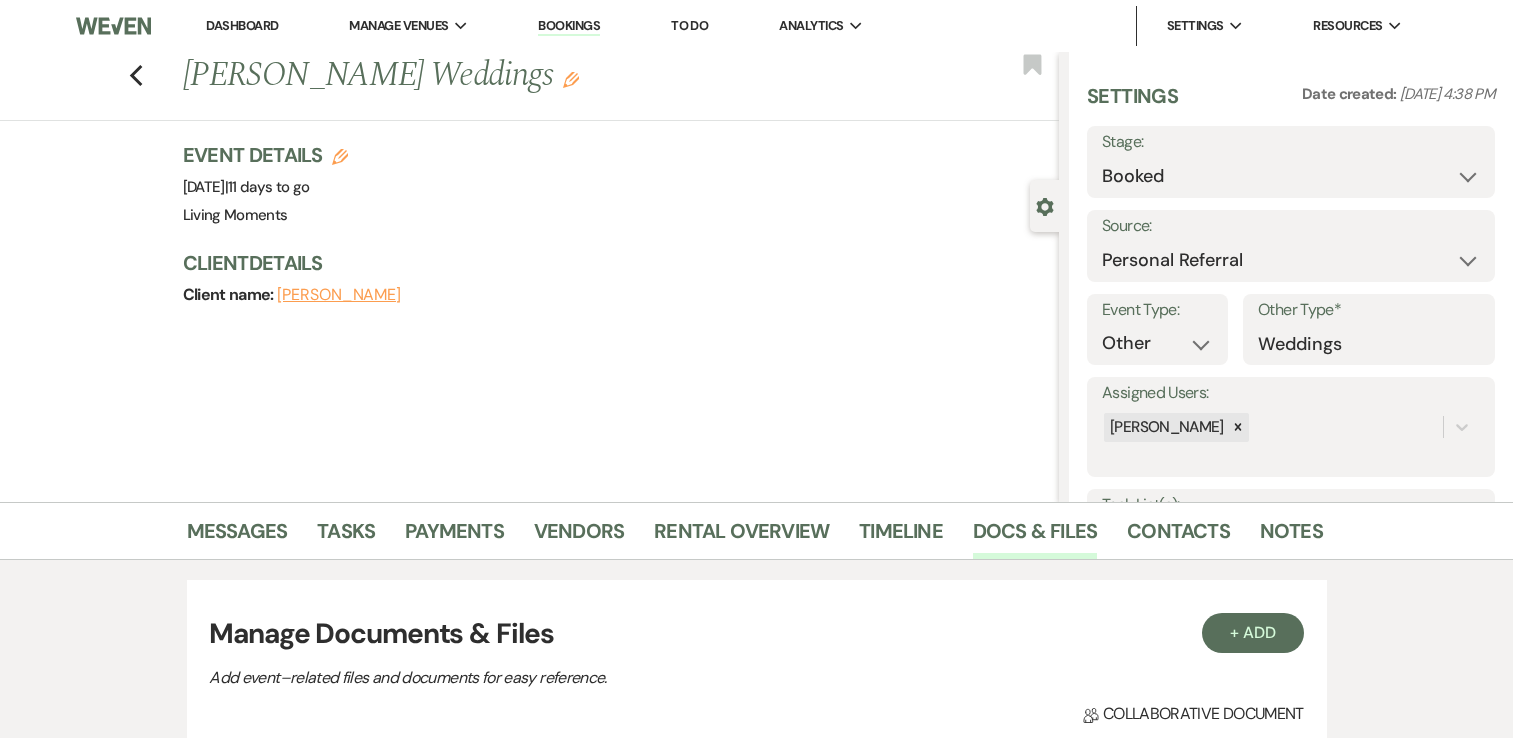select on "12" 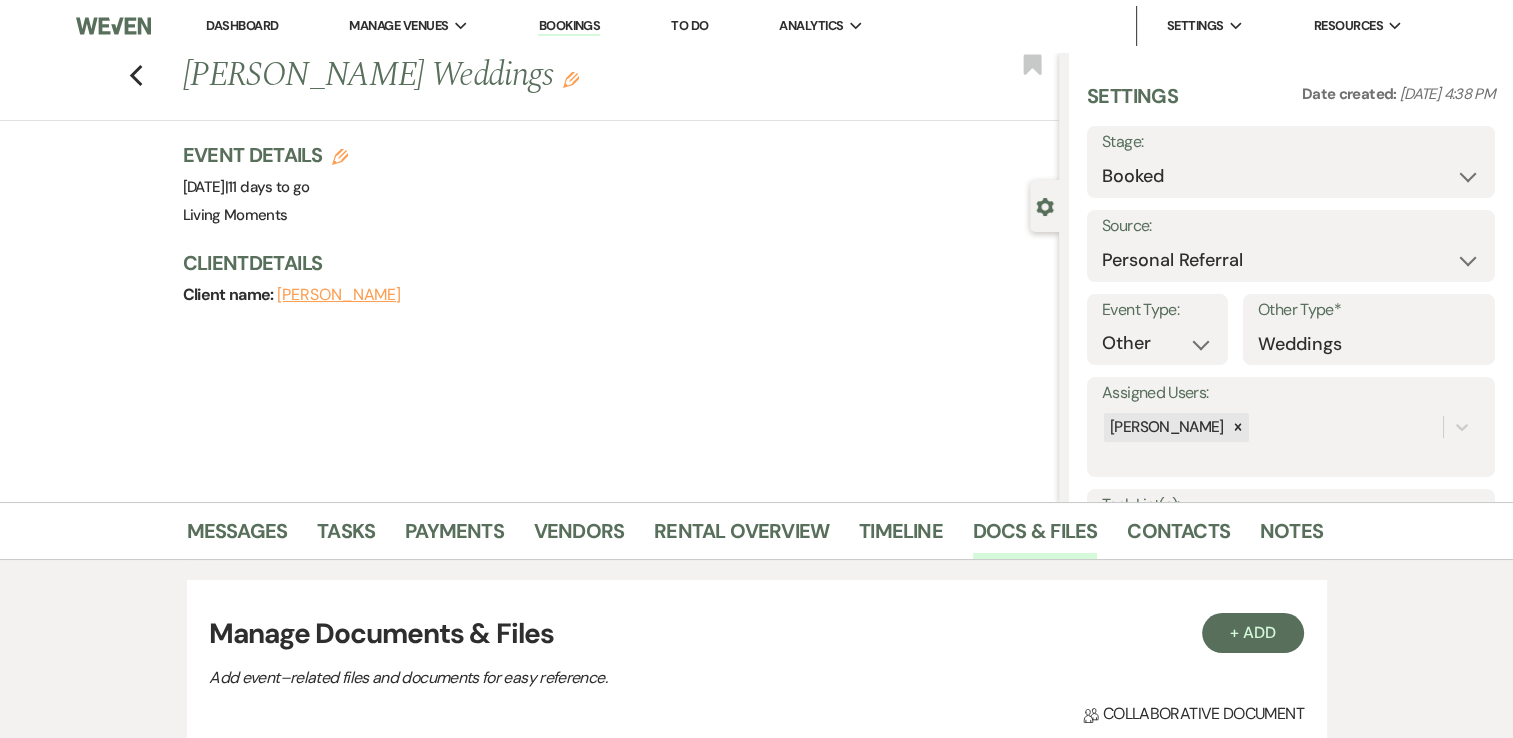 scroll, scrollTop: 0, scrollLeft: 0, axis: both 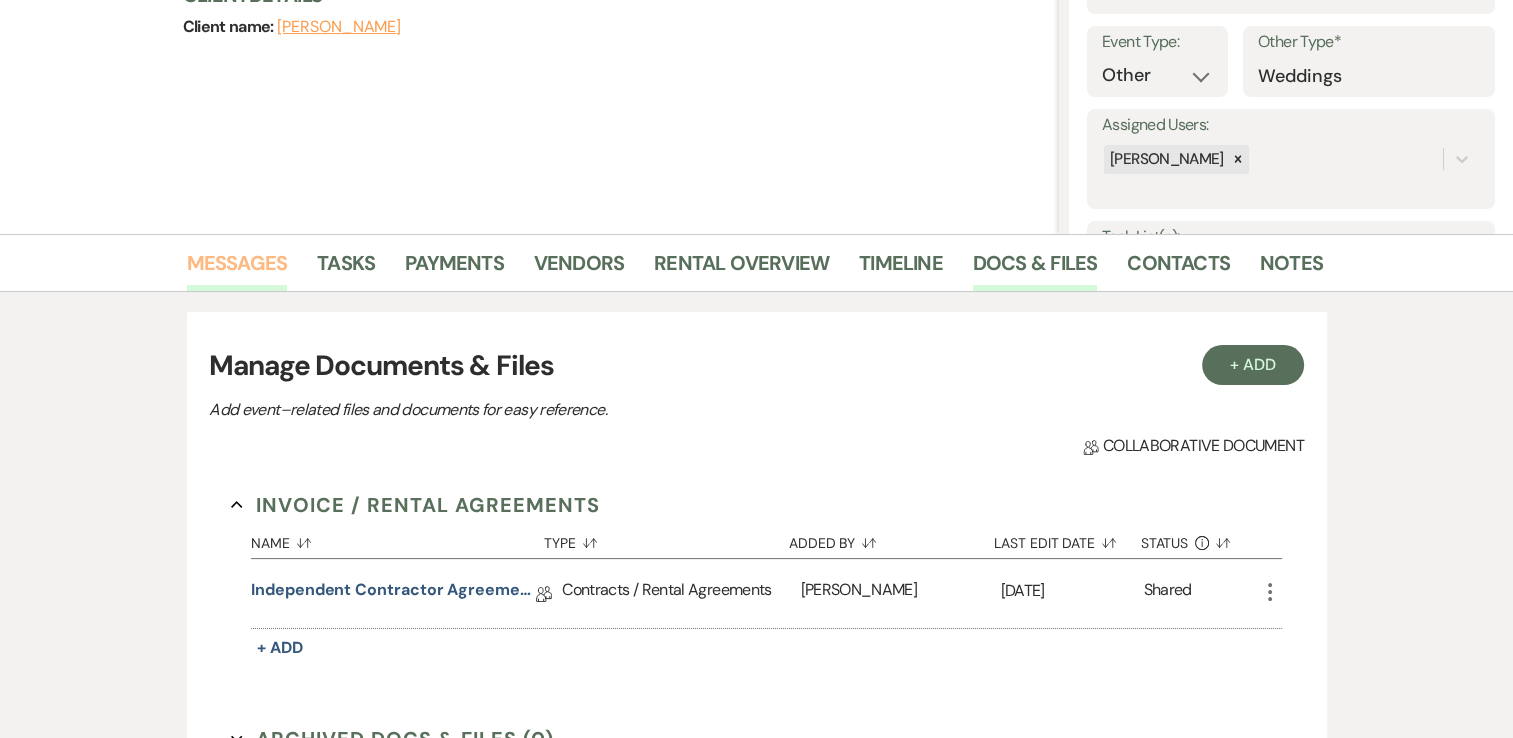 click on "Messages" at bounding box center [237, 269] 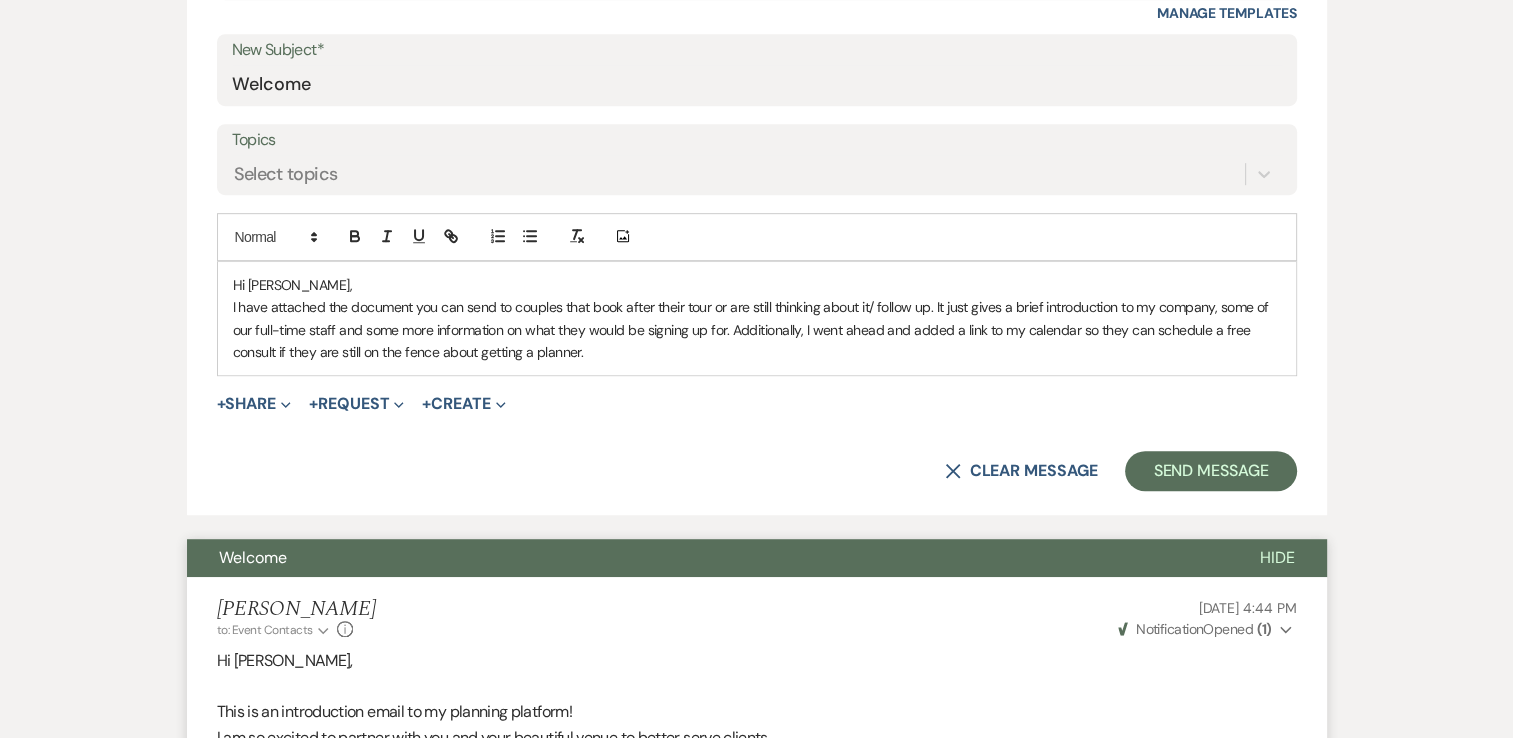 scroll, scrollTop: 1207, scrollLeft: 0, axis: vertical 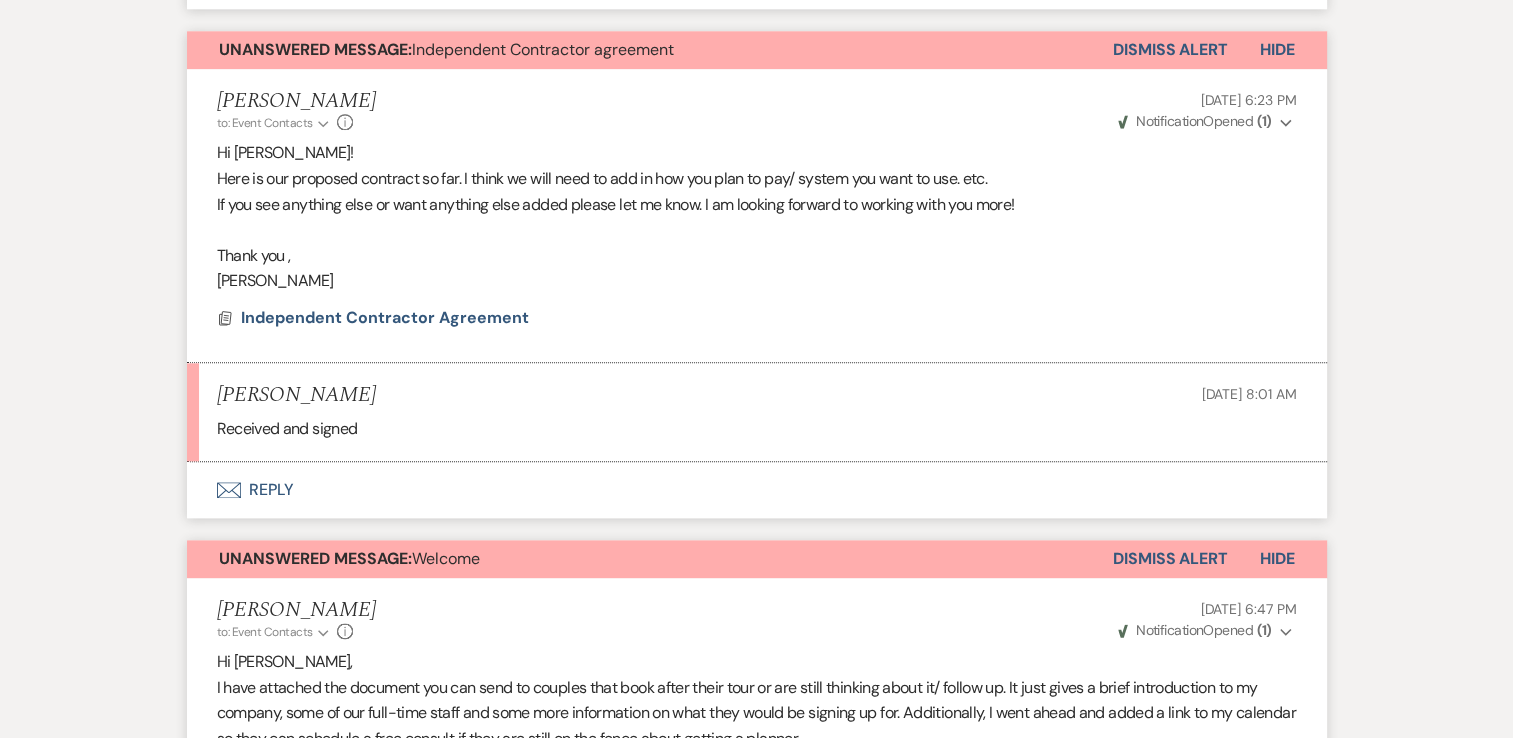 click on "Dismiss Alert" at bounding box center (1170, 50) 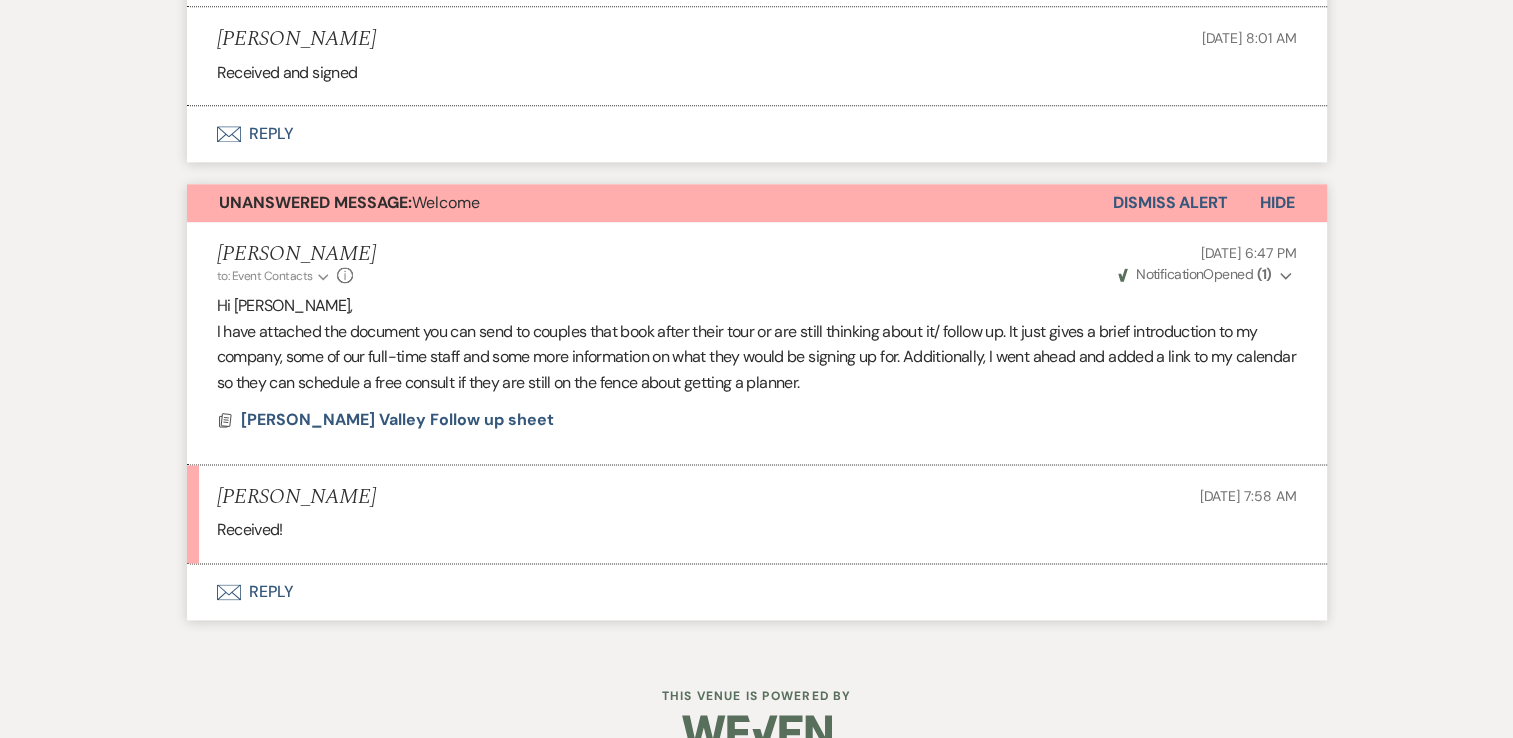 scroll, scrollTop: 2696, scrollLeft: 0, axis: vertical 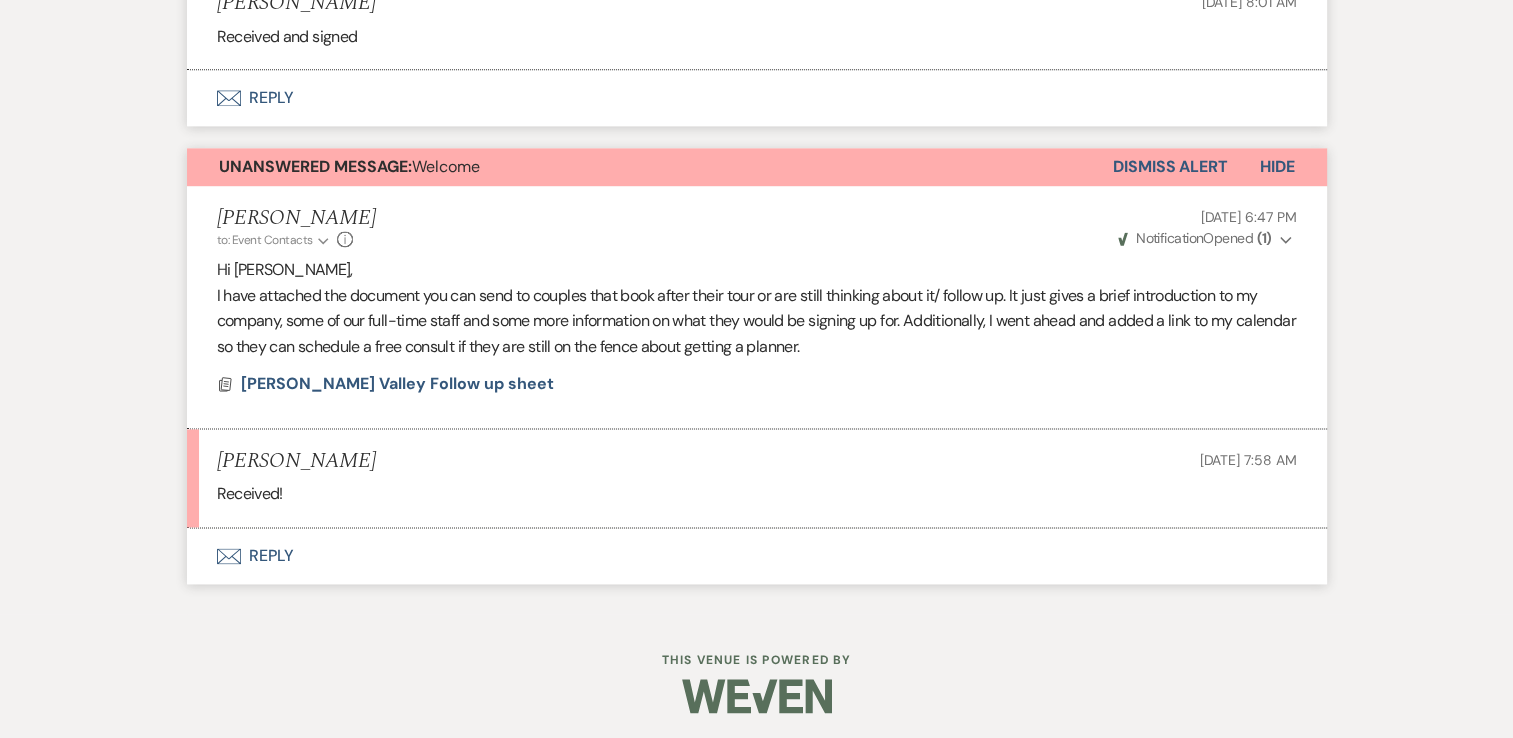 click on "Dismiss Alert" at bounding box center (1170, 167) 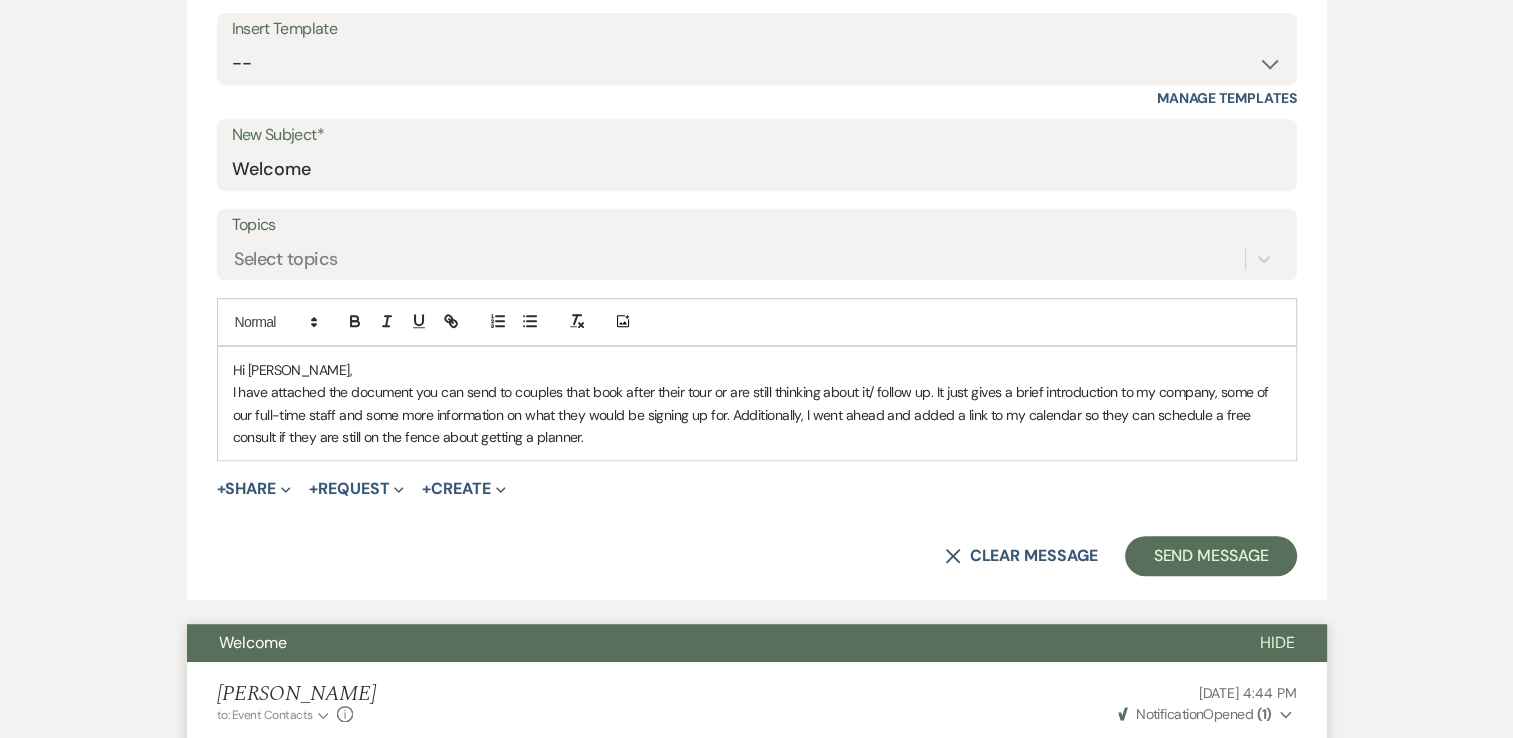 scroll, scrollTop: 915, scrollLeft: 0, axis: vertical 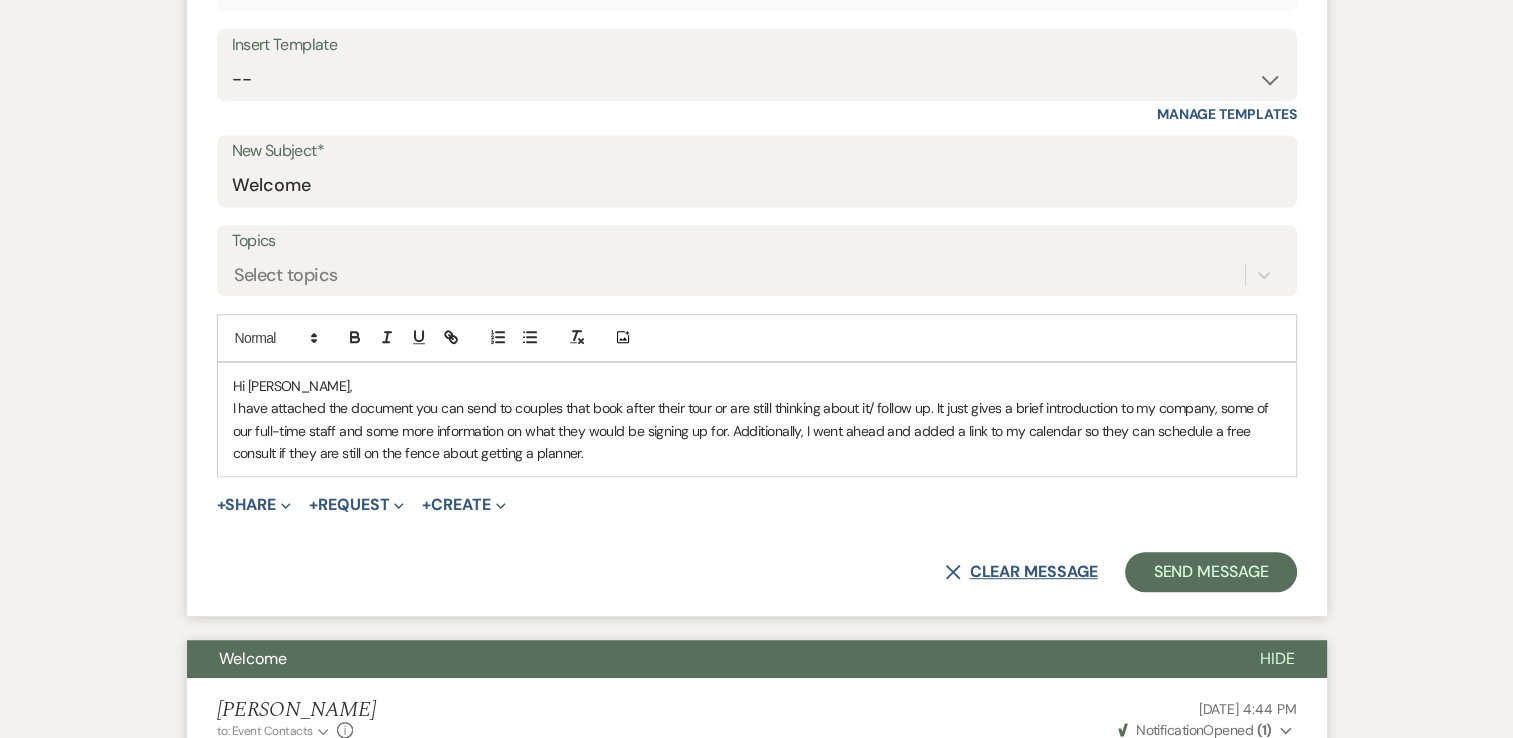 click on "X  Clear message" at bounding box center (1021, 572) 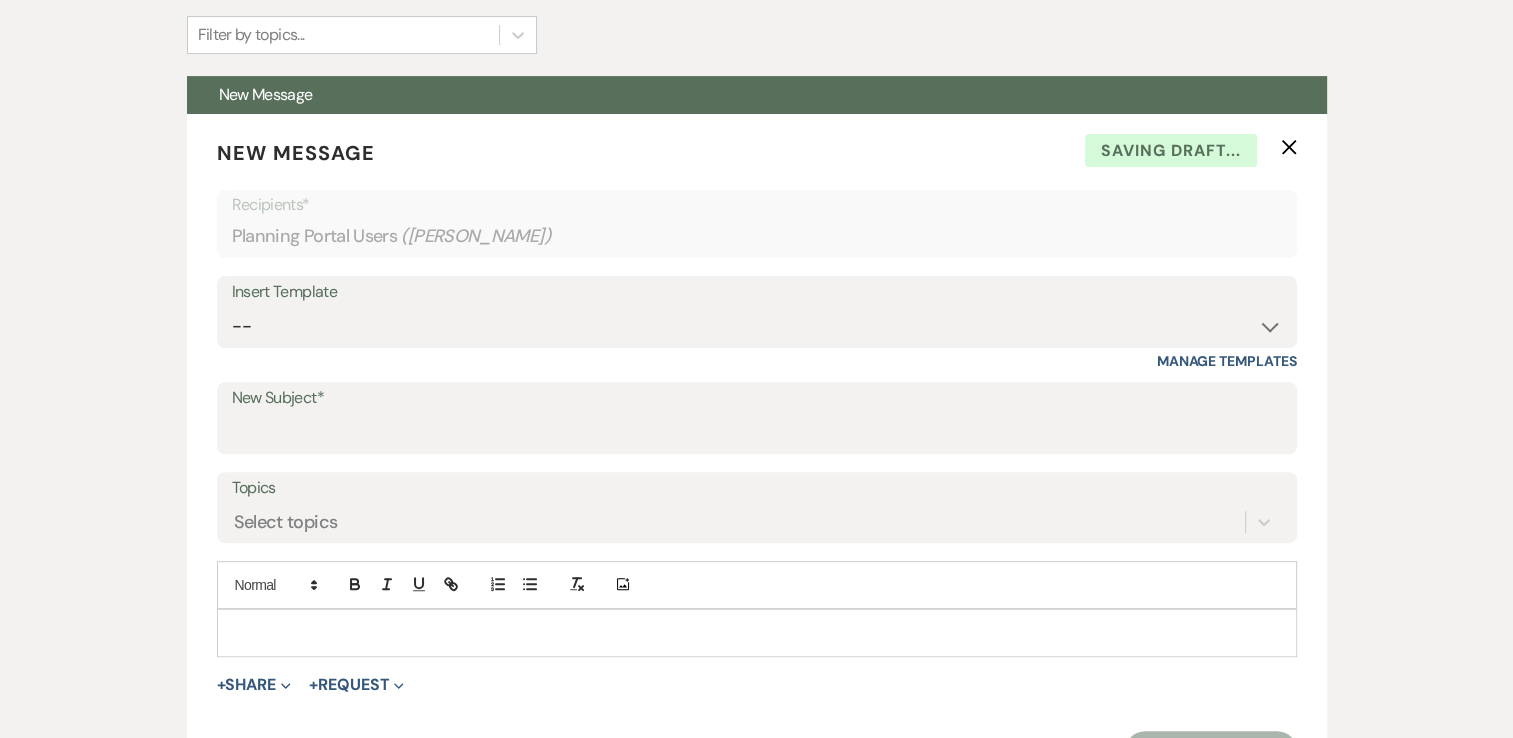 scroll, scrollTop: 446, scrollLeft: 0, axis: vertical 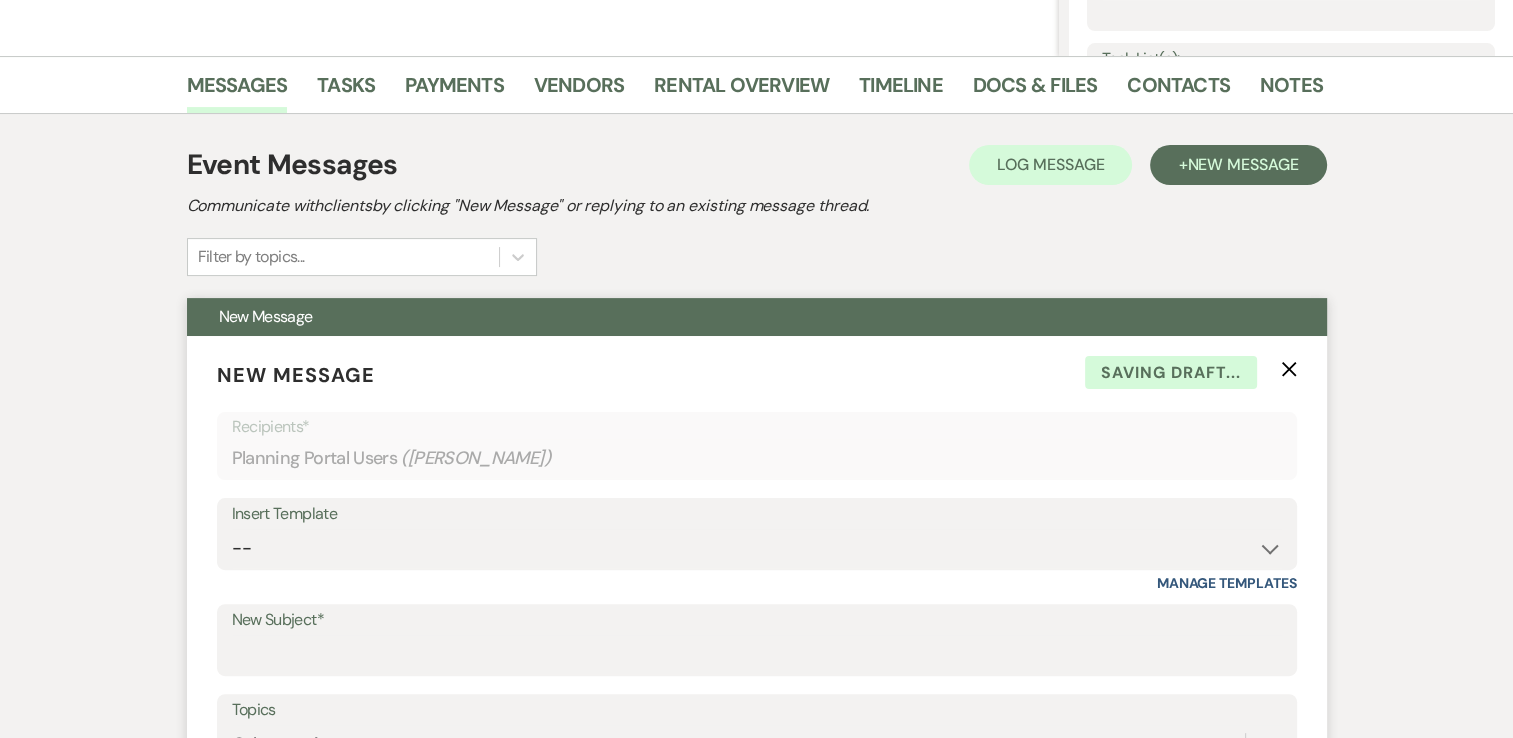 click on "X" 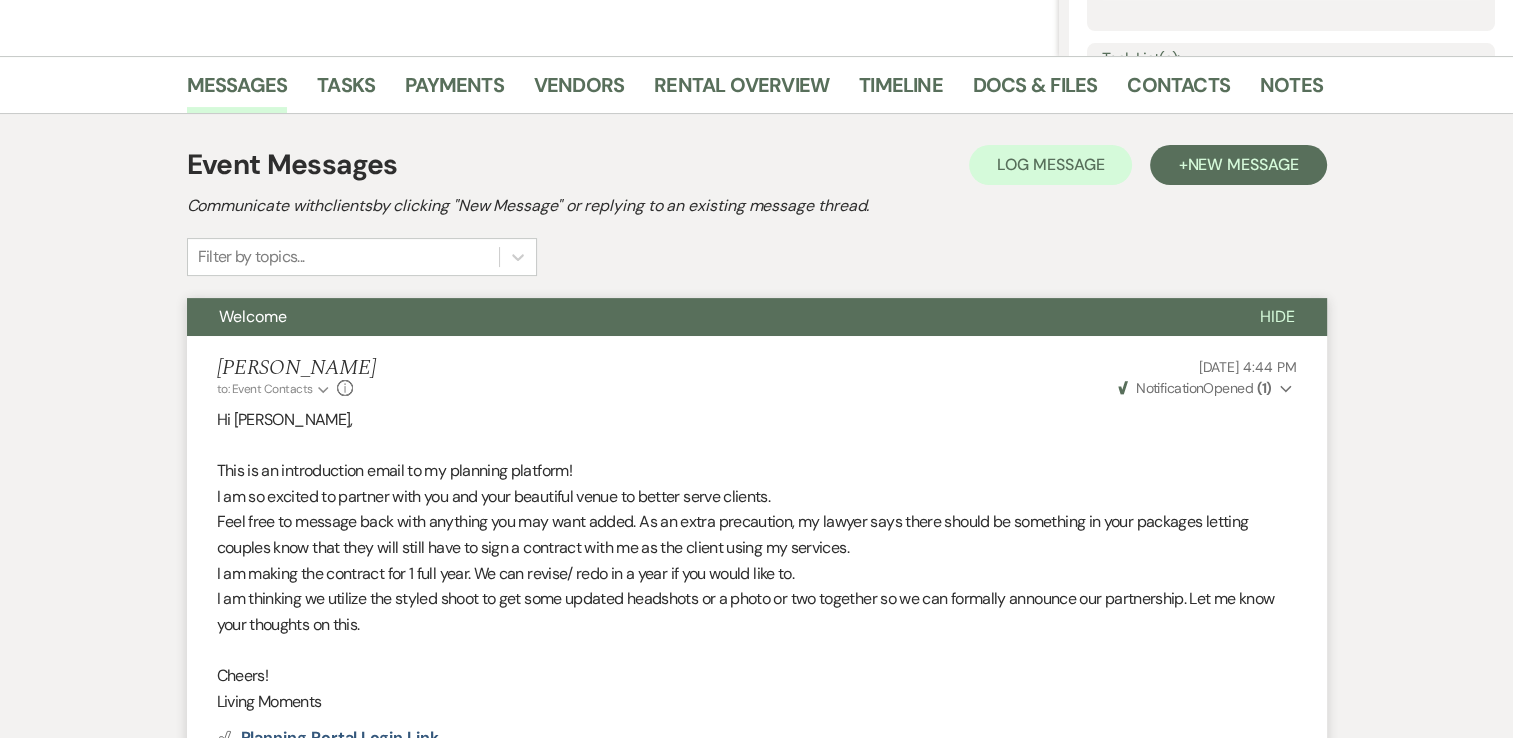 scroll, scrollTop: 0, scrollLeft: 0, axis: both 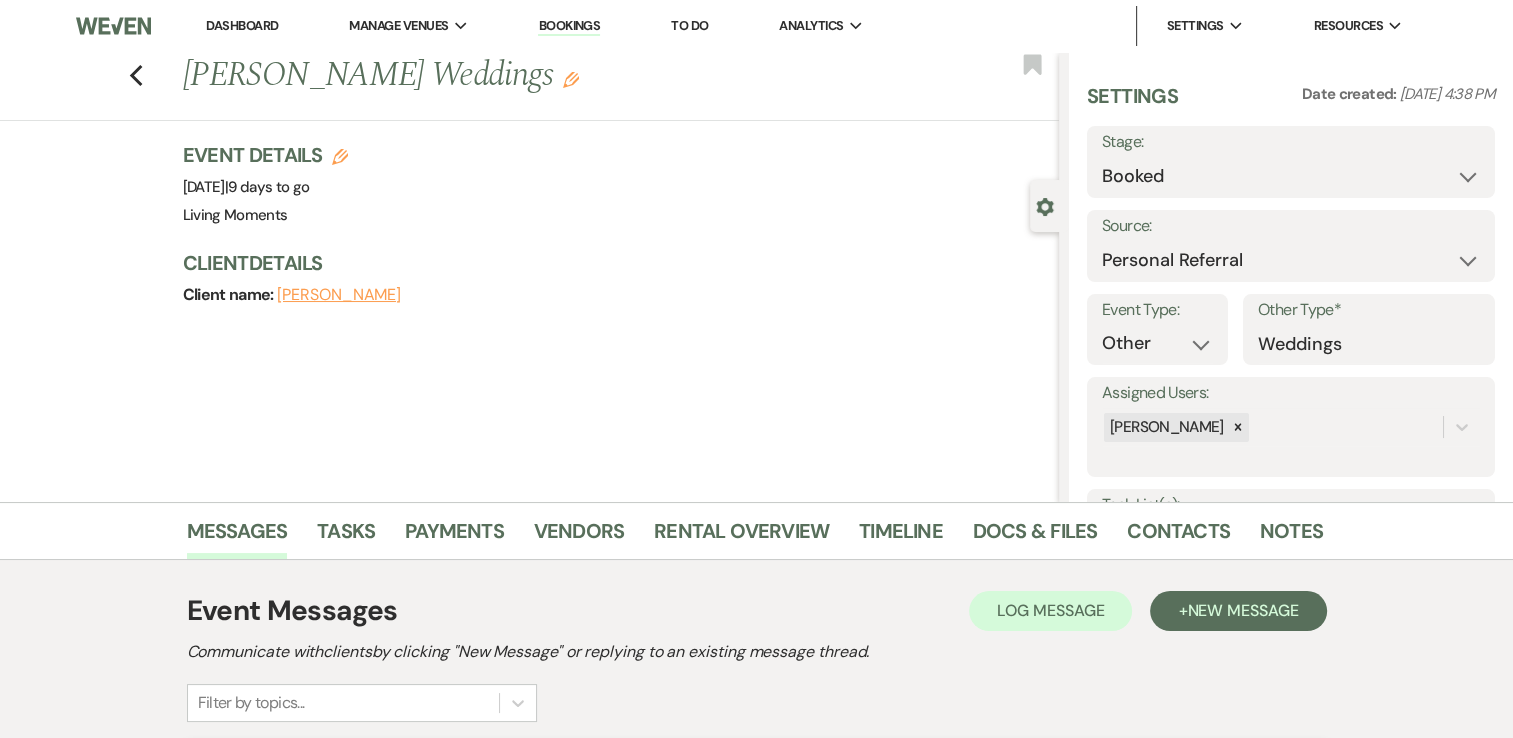 click on "Dashboard" at bounding box center [242, 25] 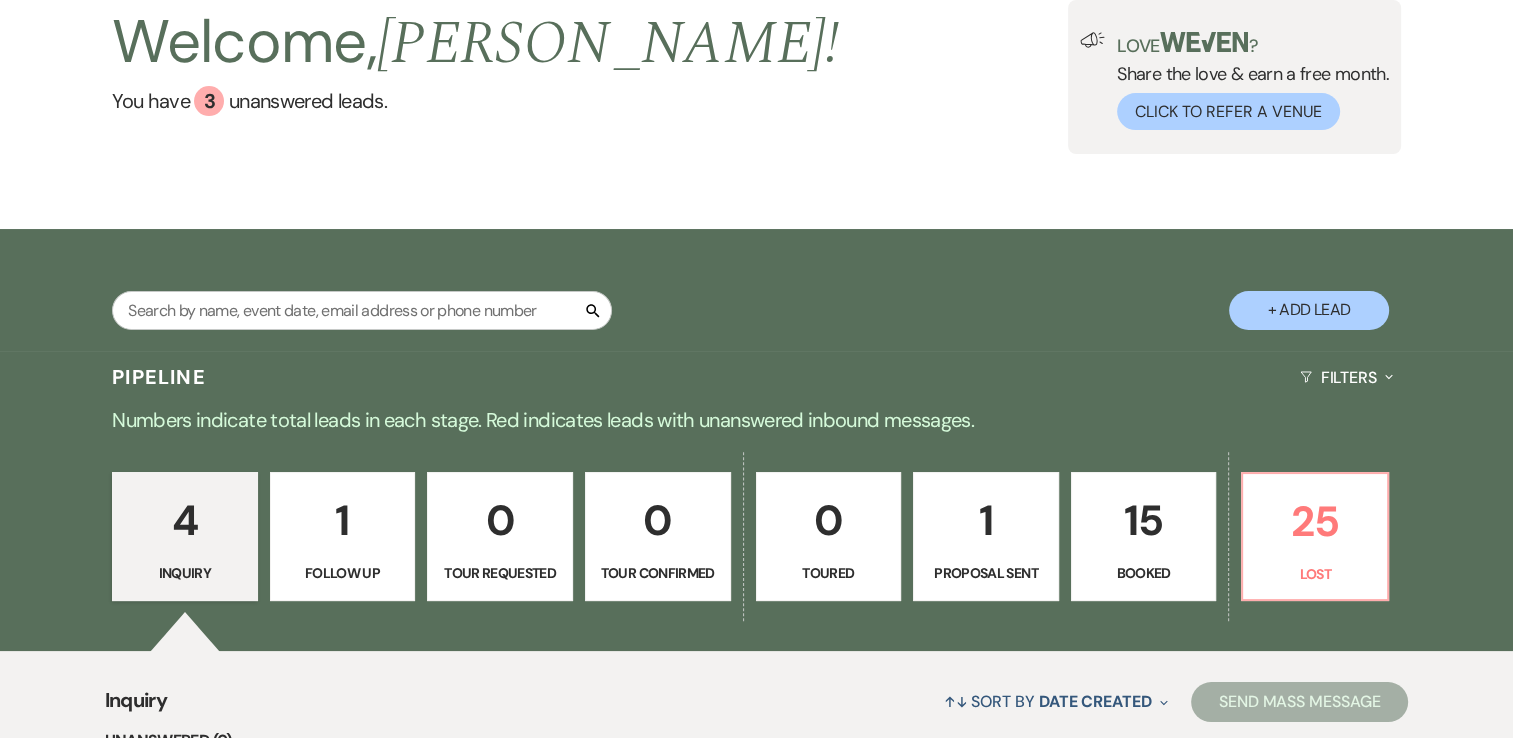 scroll, scrollTop: 272, scrollLeft: 0, axis: vertical 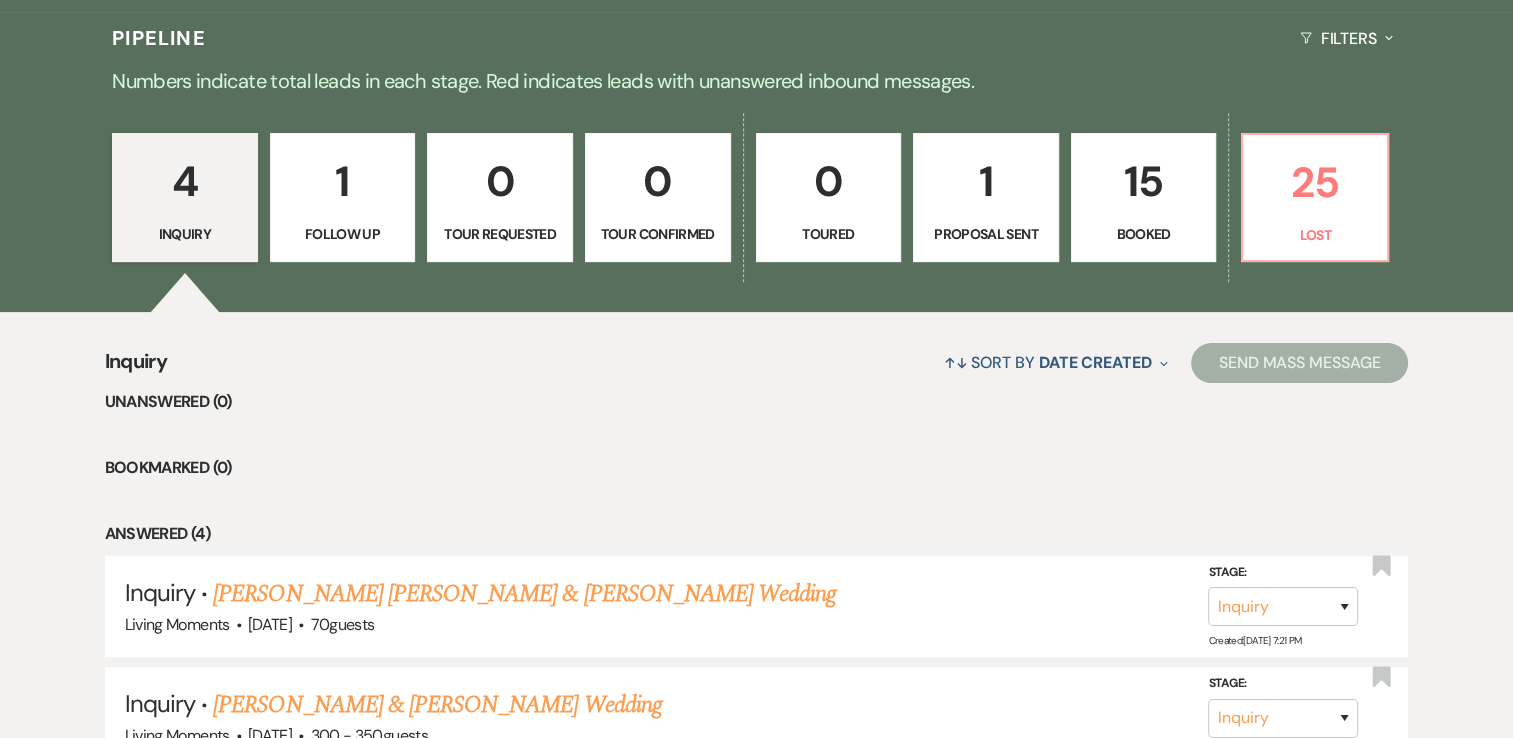 click on "15" at bounding box center [1144, 181] 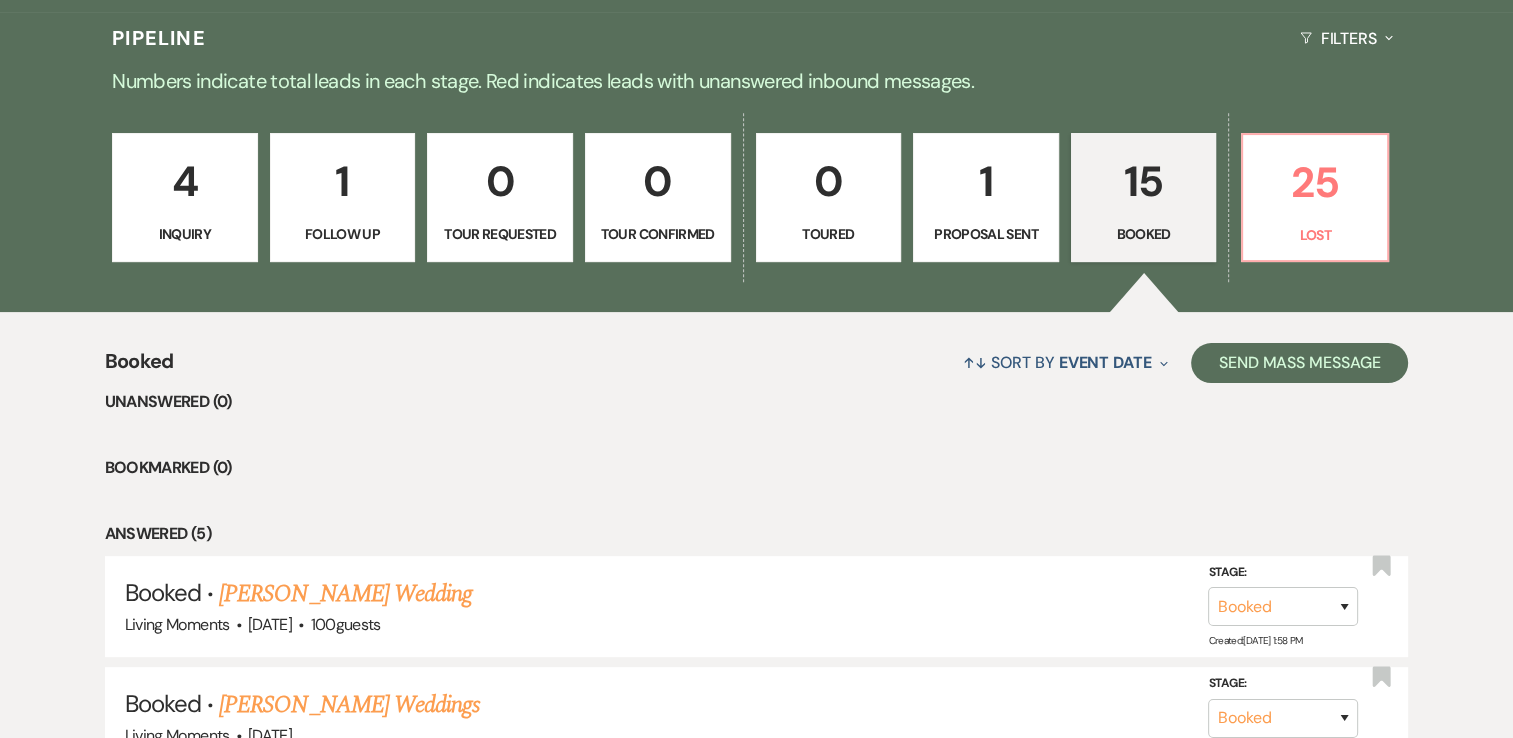 click on "4" at bounding box center (185, 181) 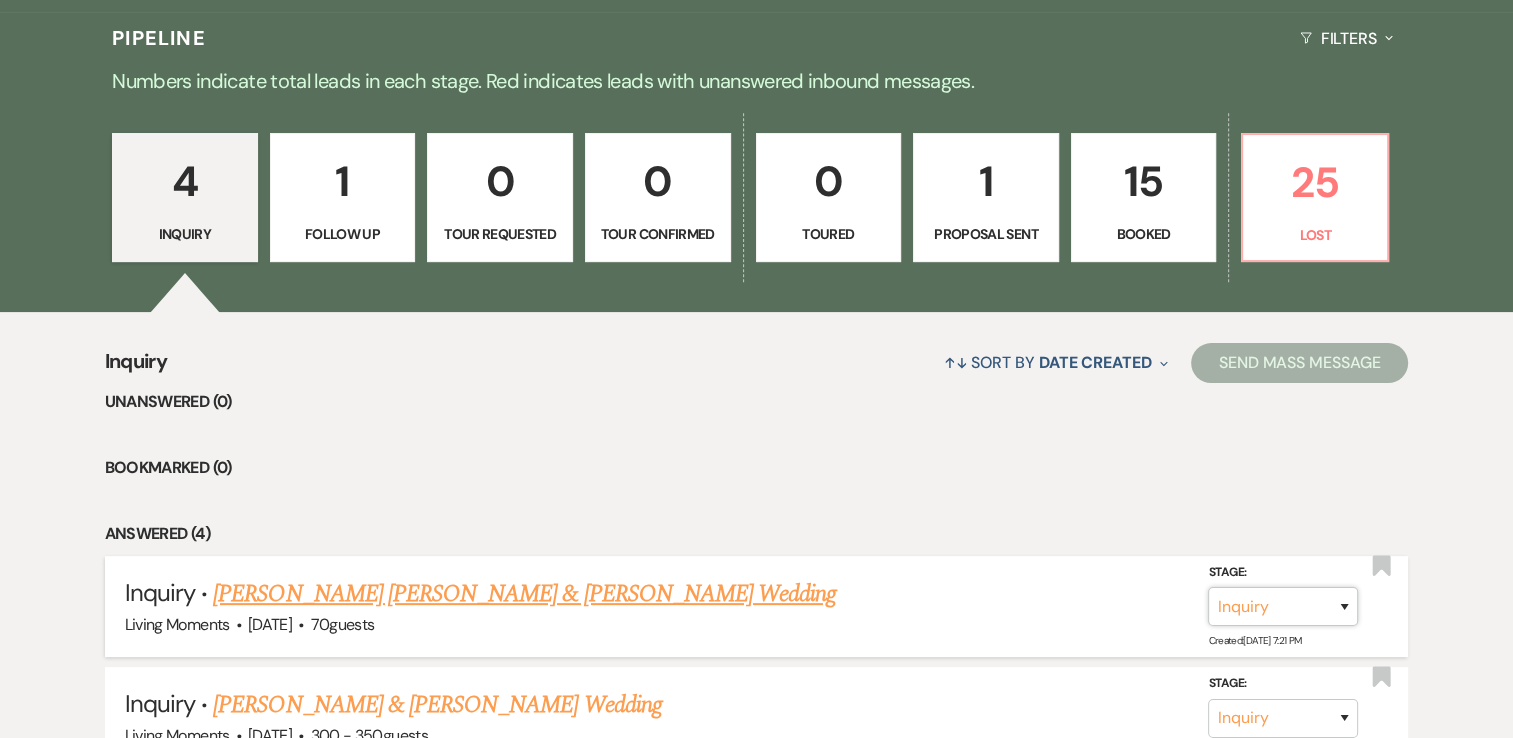click on "Inquiry Follow Up Tour Requested Tour Confirmed Toured Proposal Sent Booked Lost" at bounding box center (1283, 606) 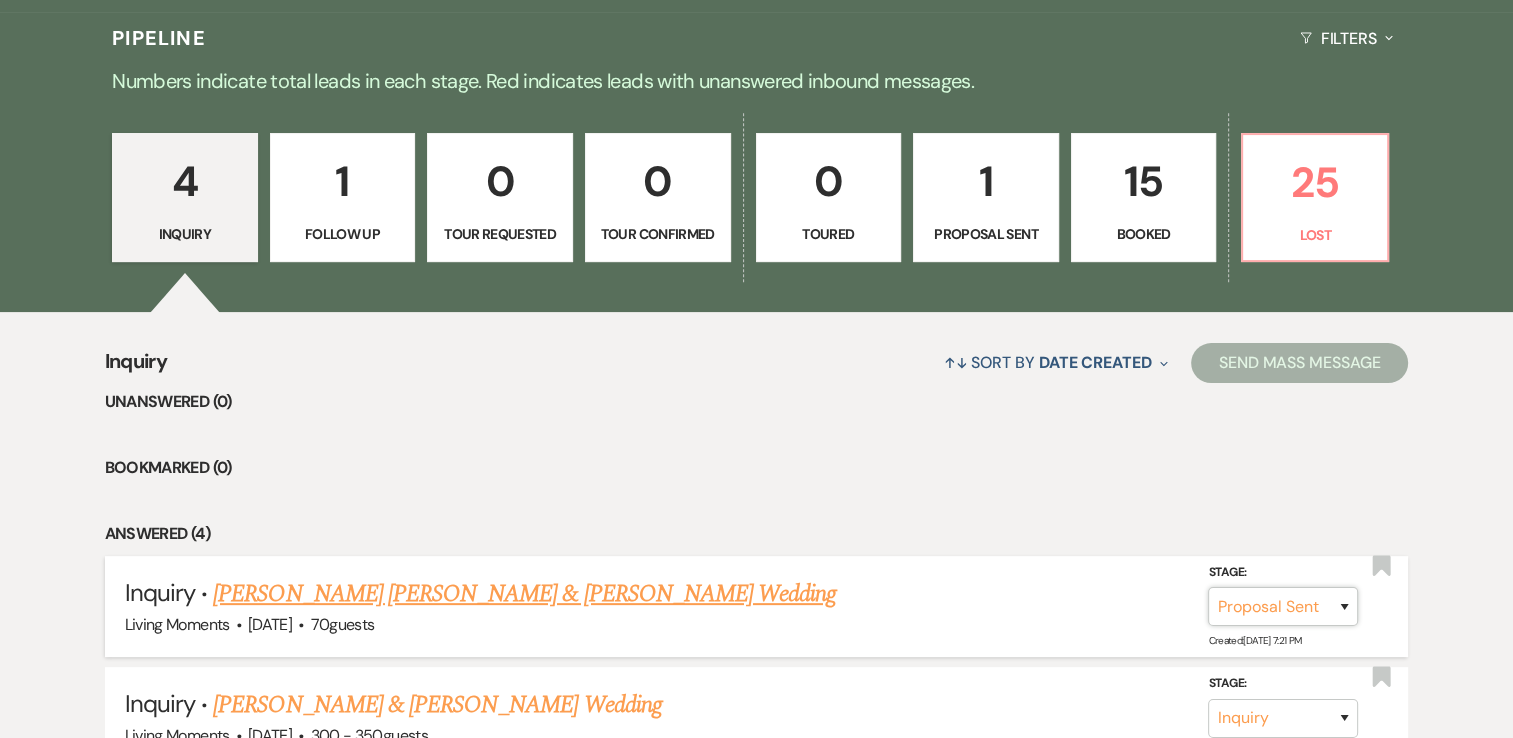 click on "Inquiry Follow Up Tour Requested Tour Confirmed Toured Proposal Sent Booked Lost" at bounding box center (1283, 606) 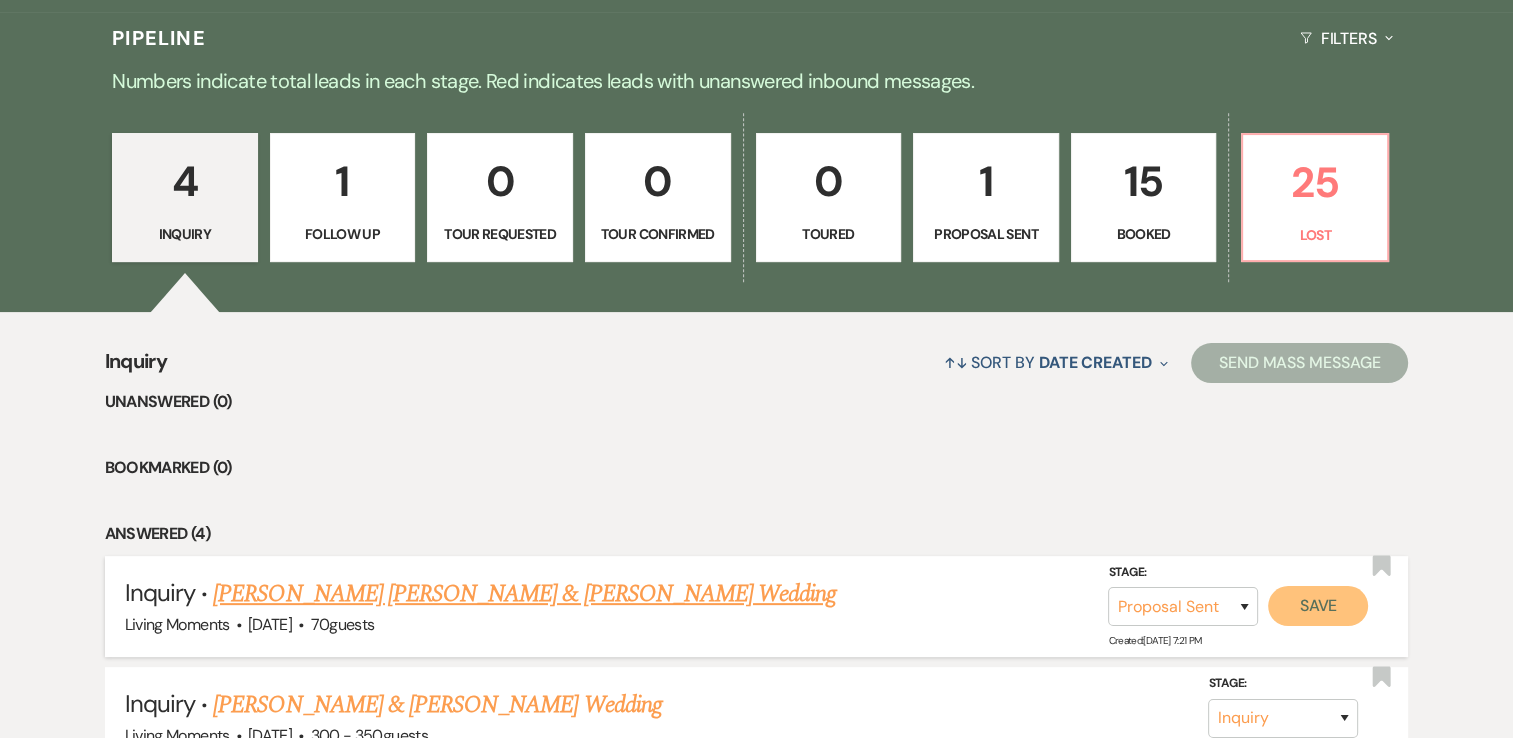 click on "Save" at bounding box center (1318, 606) 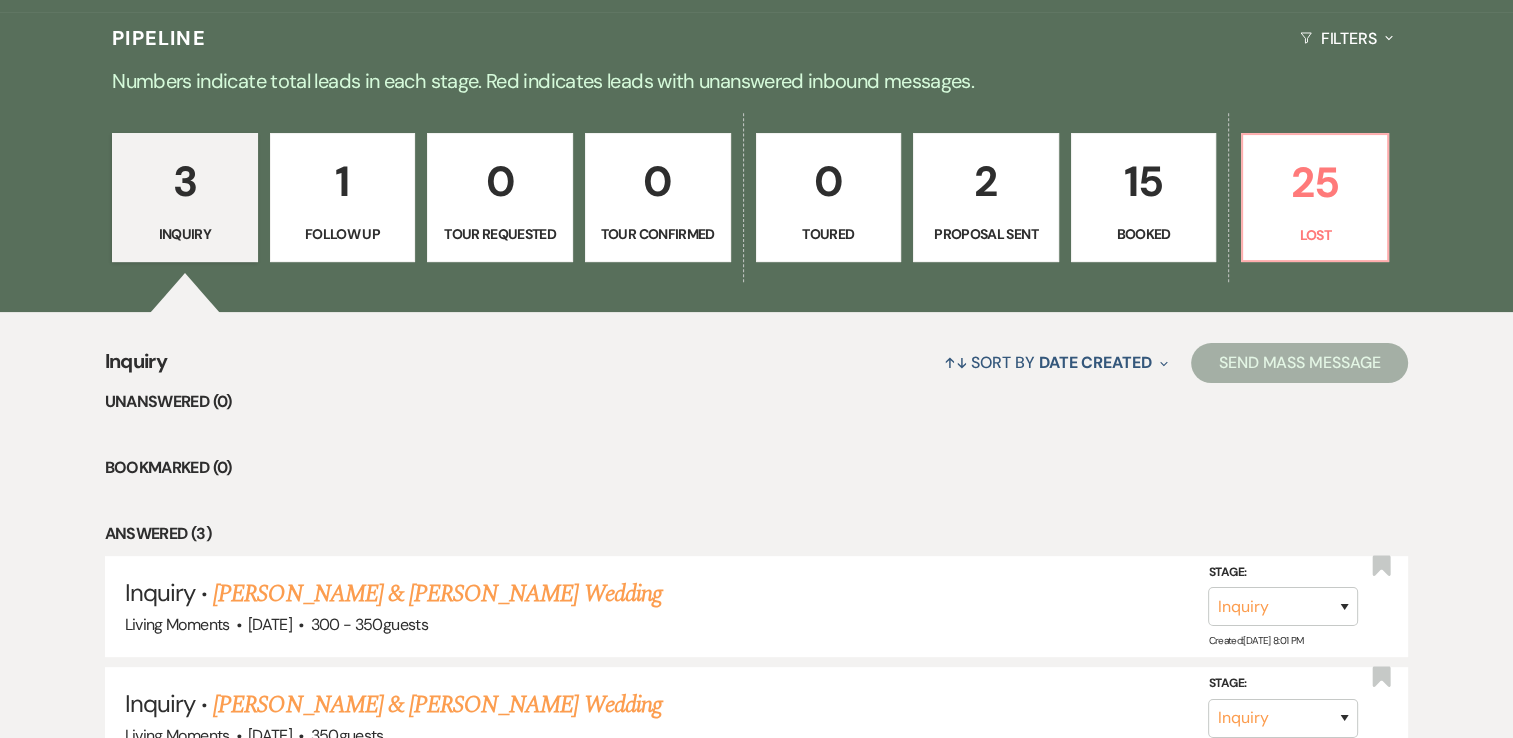 click on "Booked" at bounding box center [1144, 234] 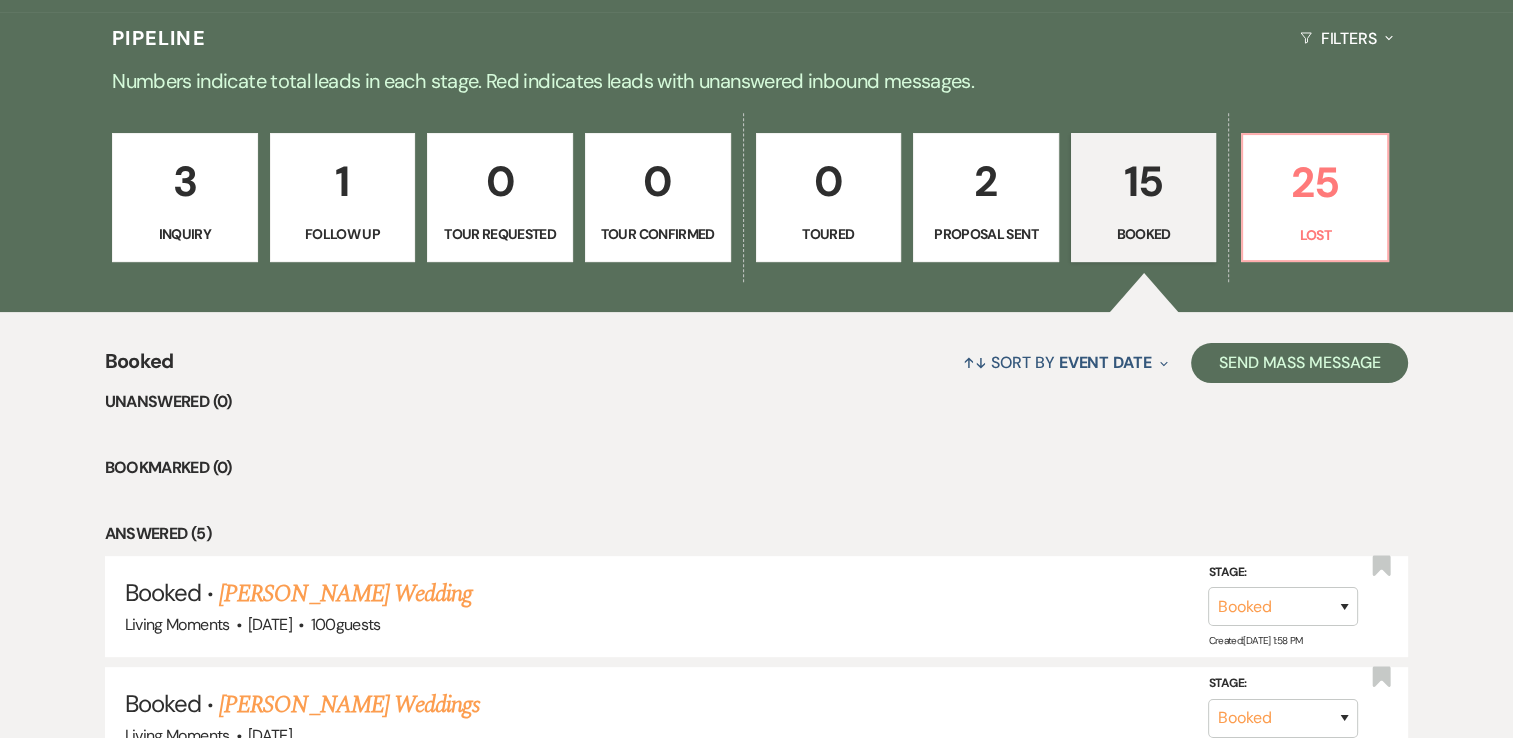 click on "Proposal Sent" at bounding box center (986, 234) 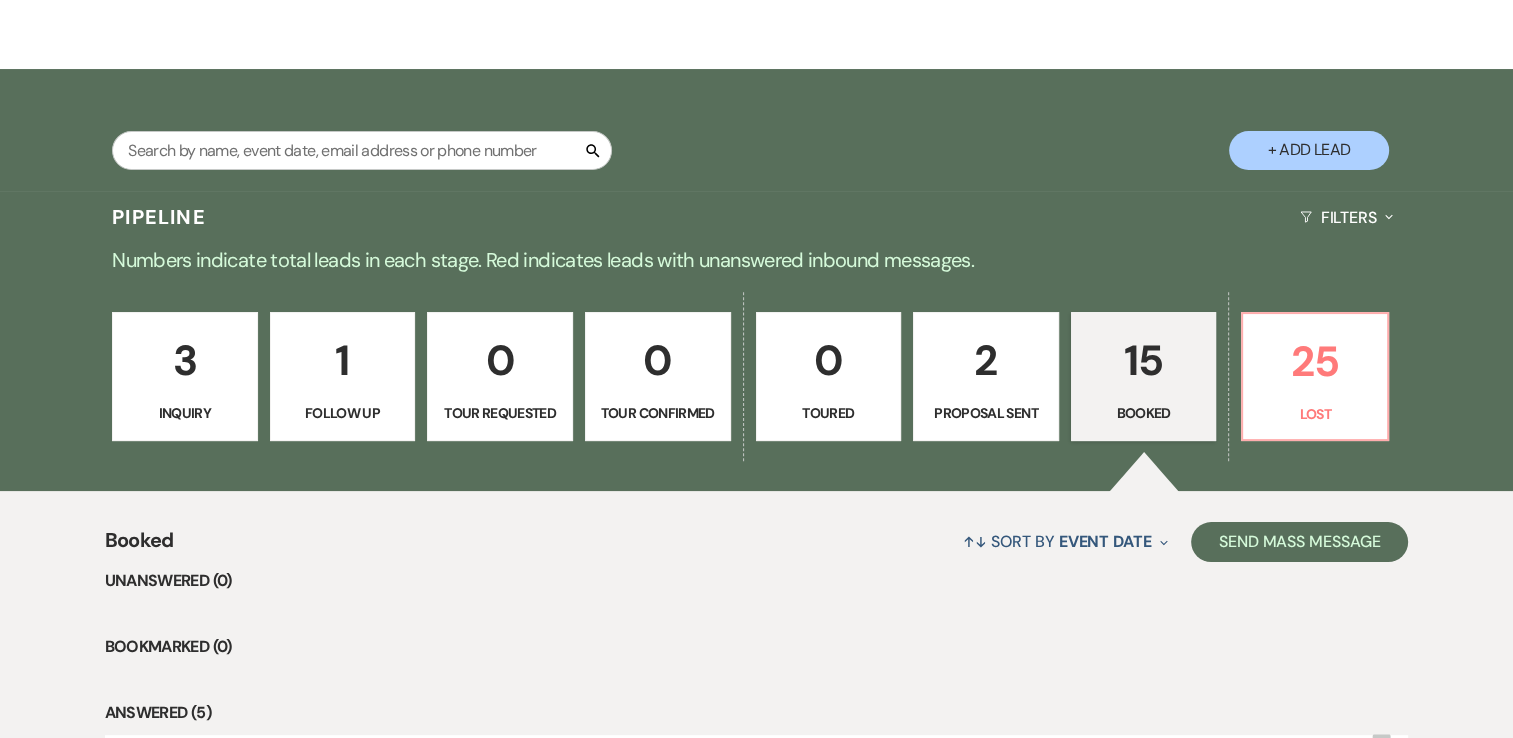 select on "6" 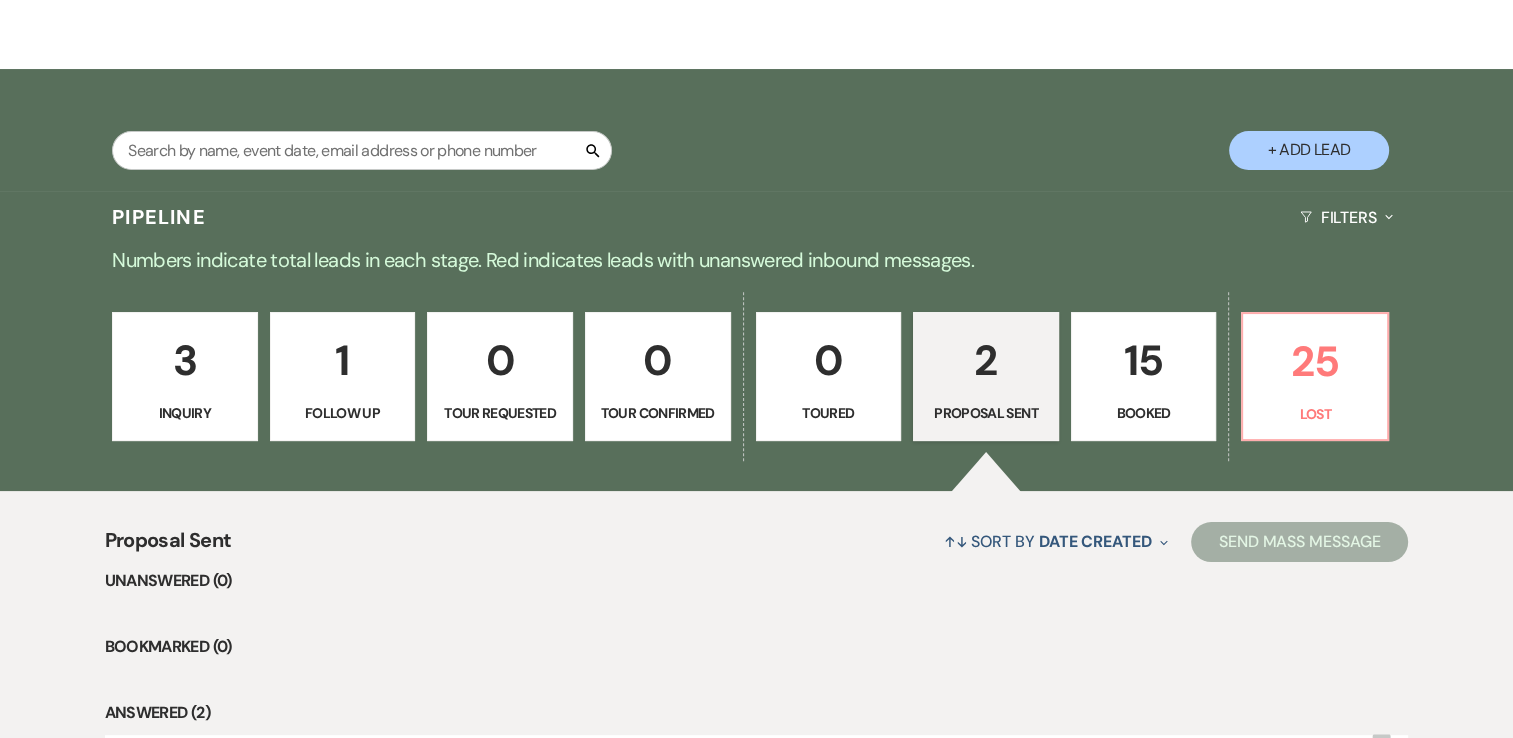 scroll, scrollTop: 467, scrollLeft: 0, axis: vertical 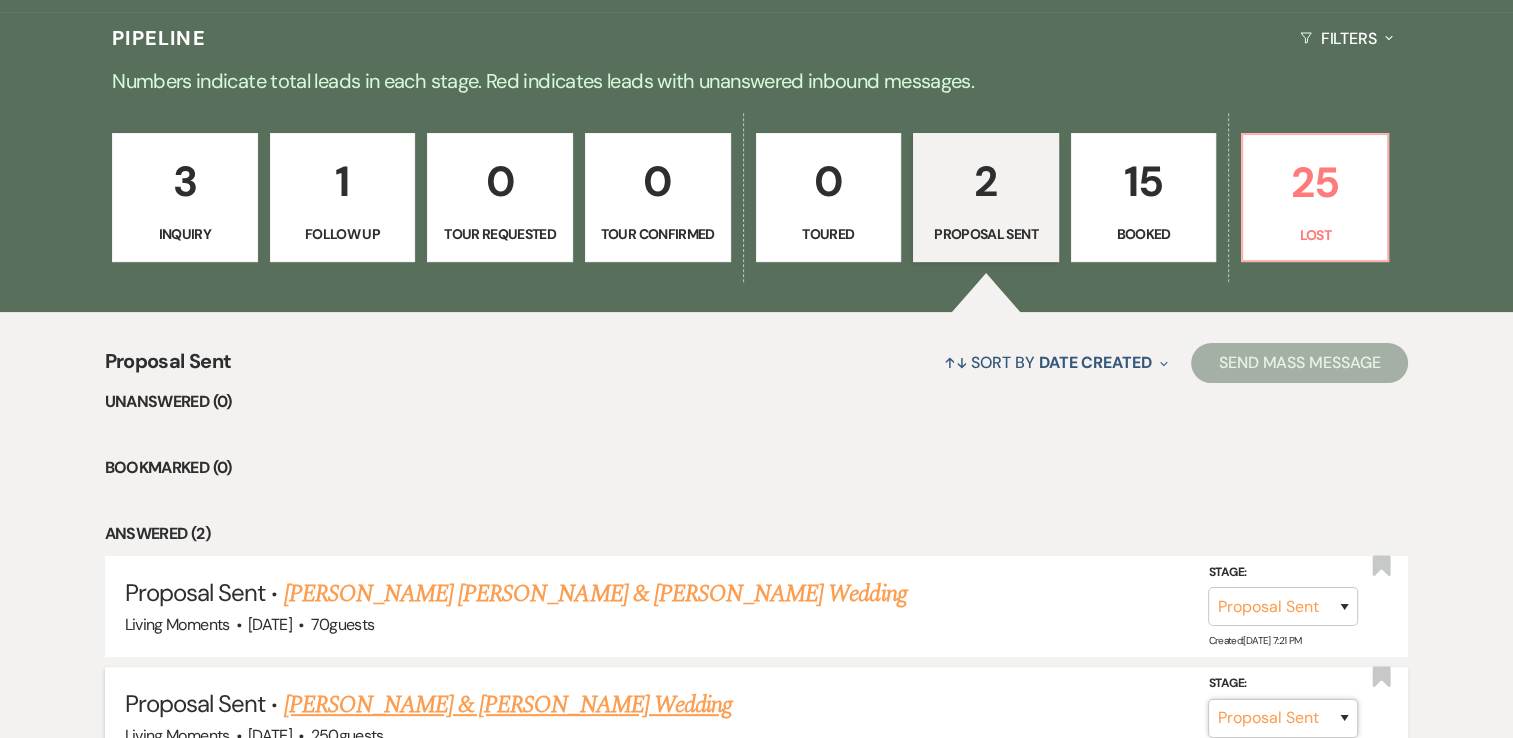 click on "Inquiry Follow Up Tour Requested Tour Confirmed Toured Proposal Sent Booked Lost" at bounding box center [1283, 718] 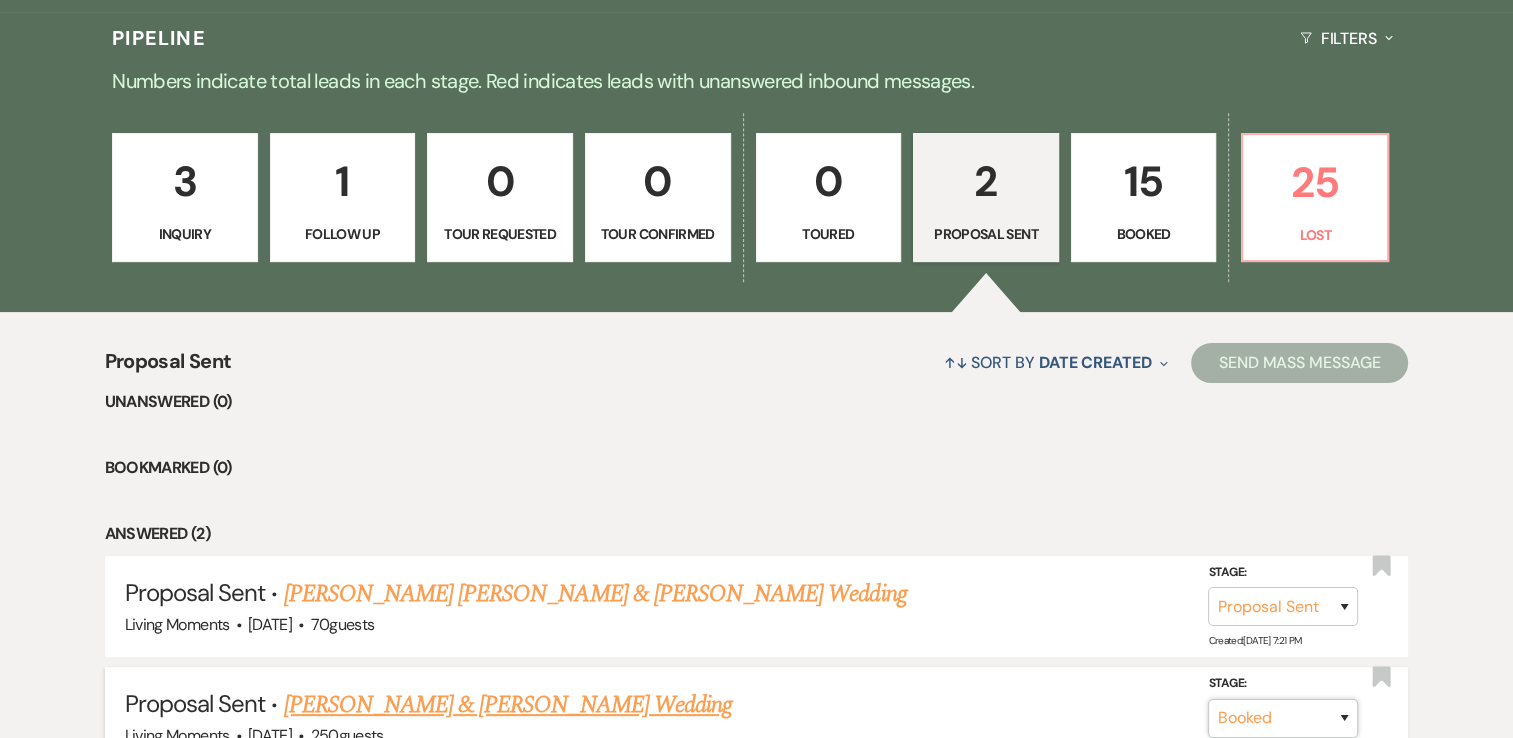 click on "Inquiry Follow Up Tour Requested Tour Confirmed Toured Proposal Sent Booked Lost" at bounding box center [1283, 718] 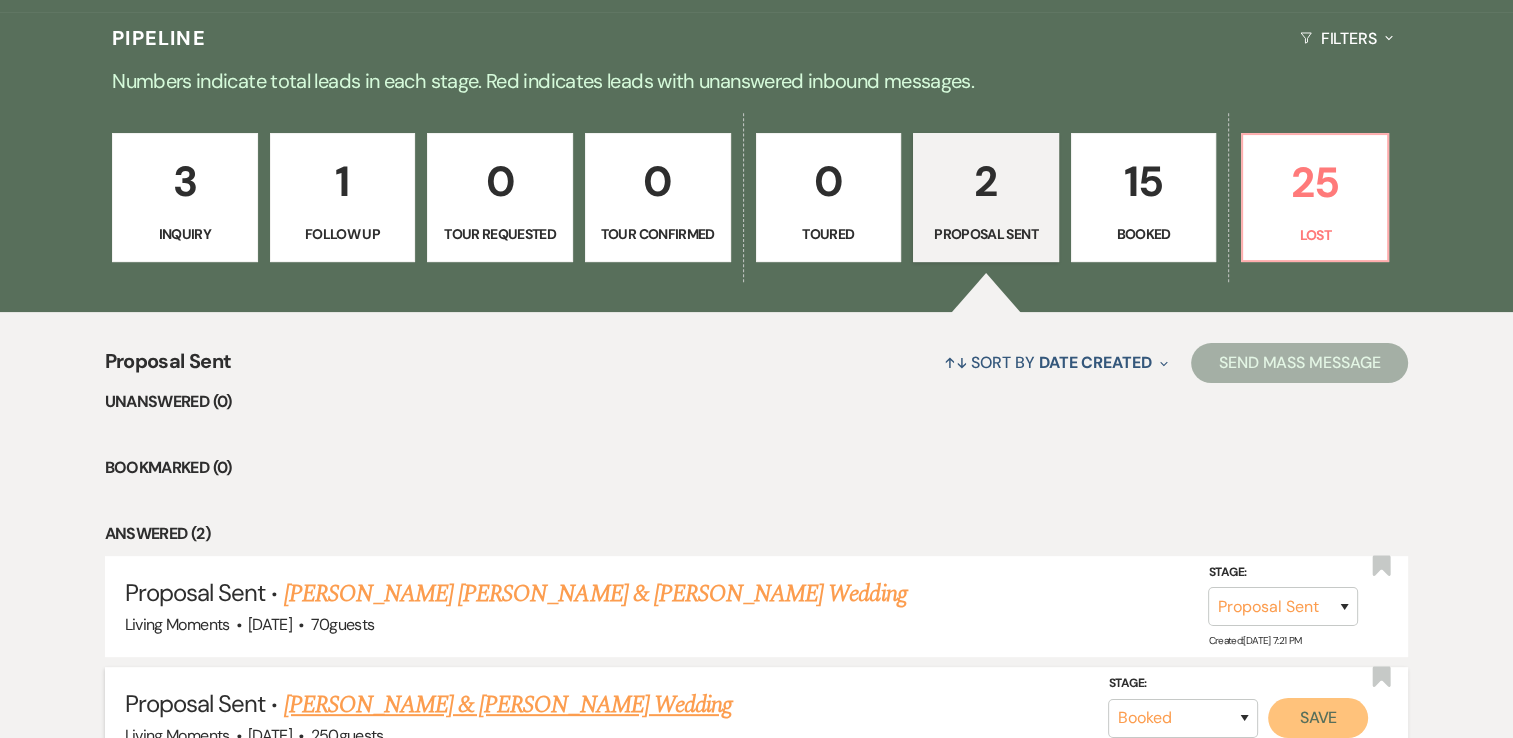click on "Save" at bounding box center (1318, 718) 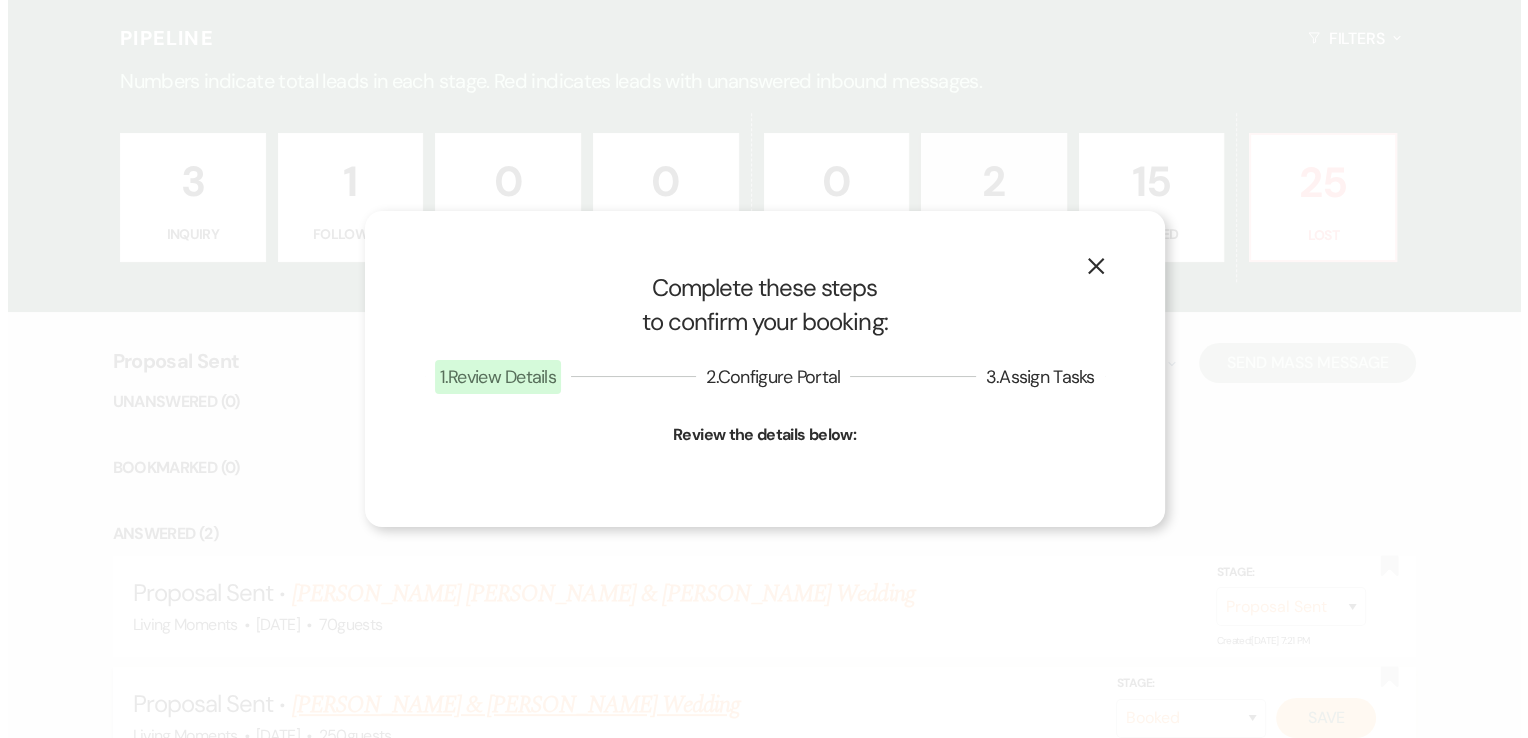 scroll, scrollTop: 468, scrollLeft: 0, axis: vertical 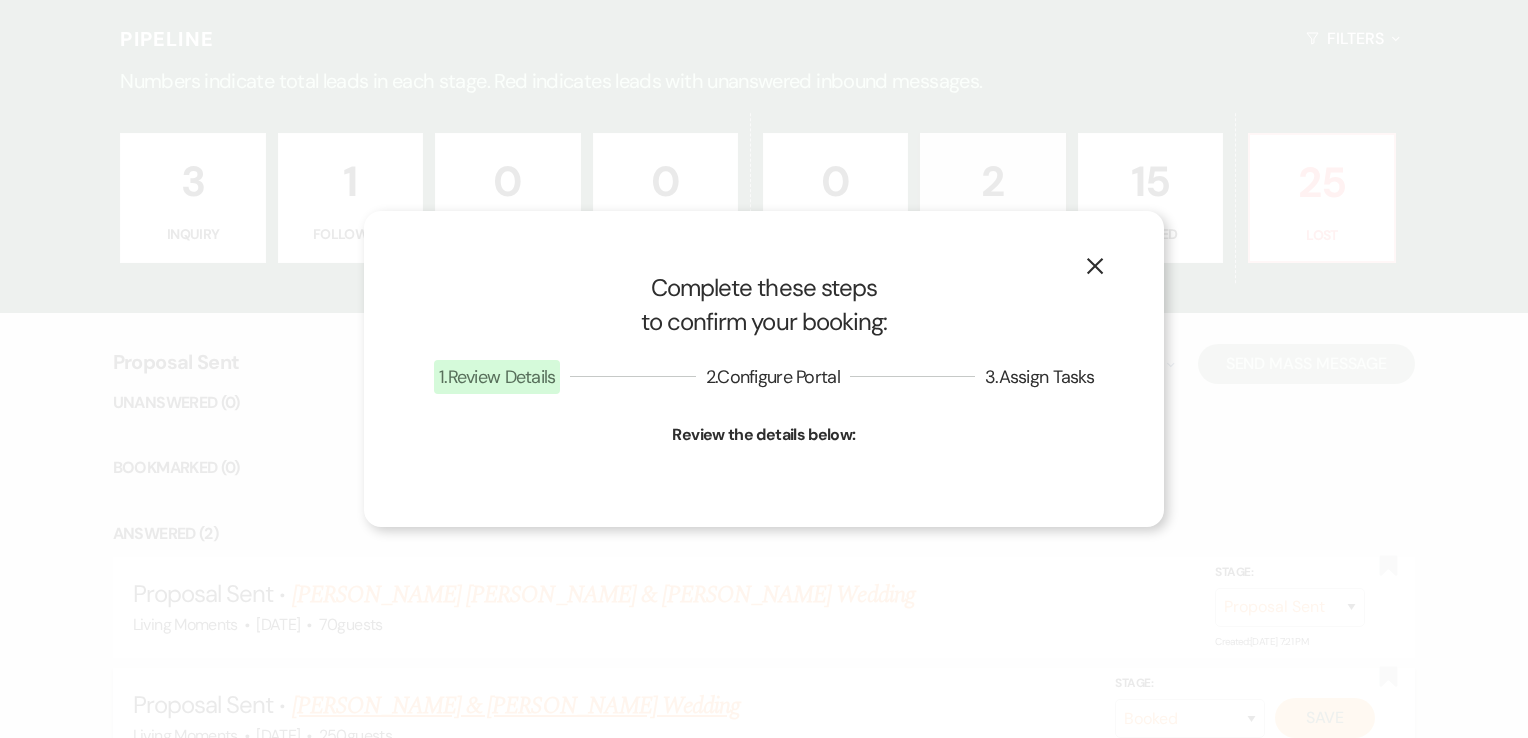 select on "1" 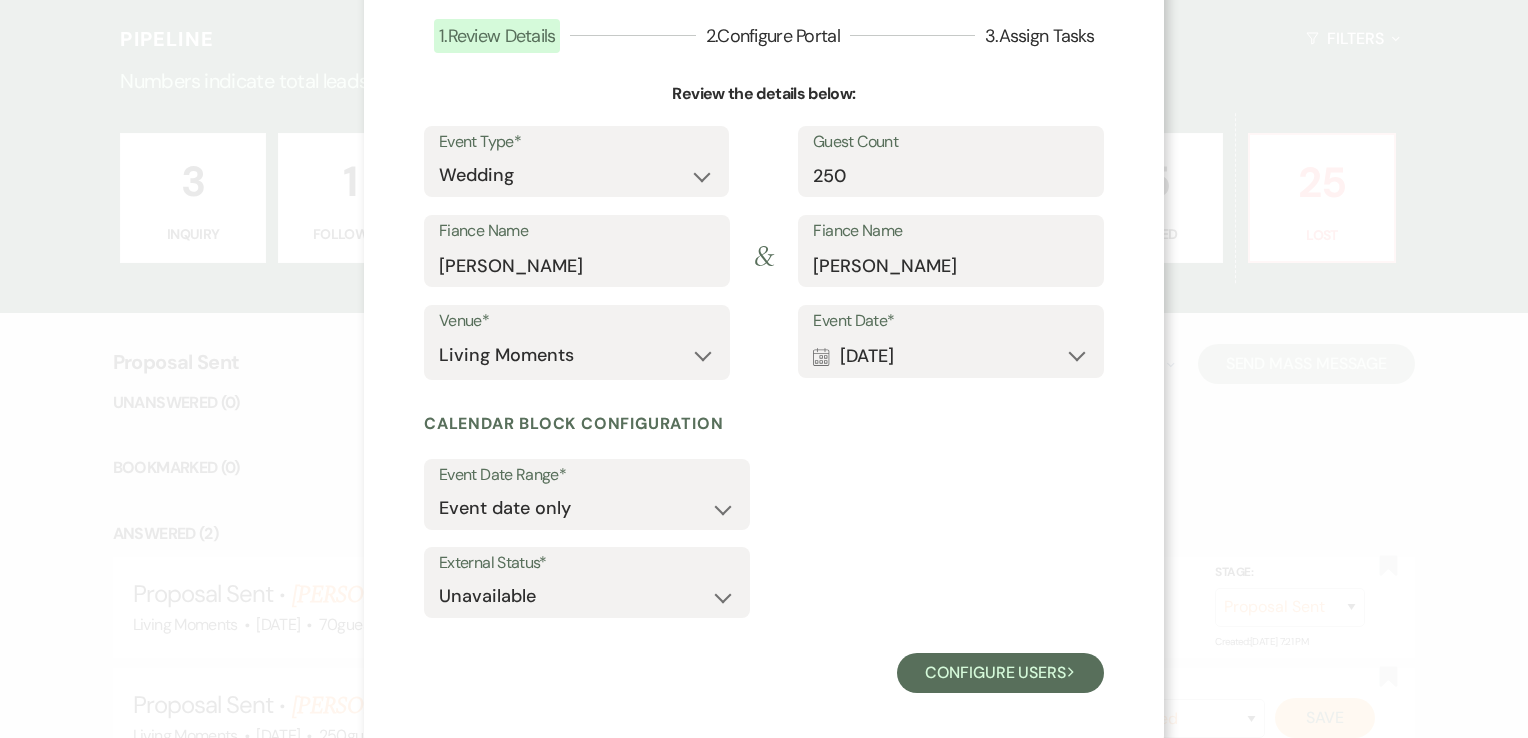 scroll, scrollTop: 144, scrollLeft: 0, axis: vertical 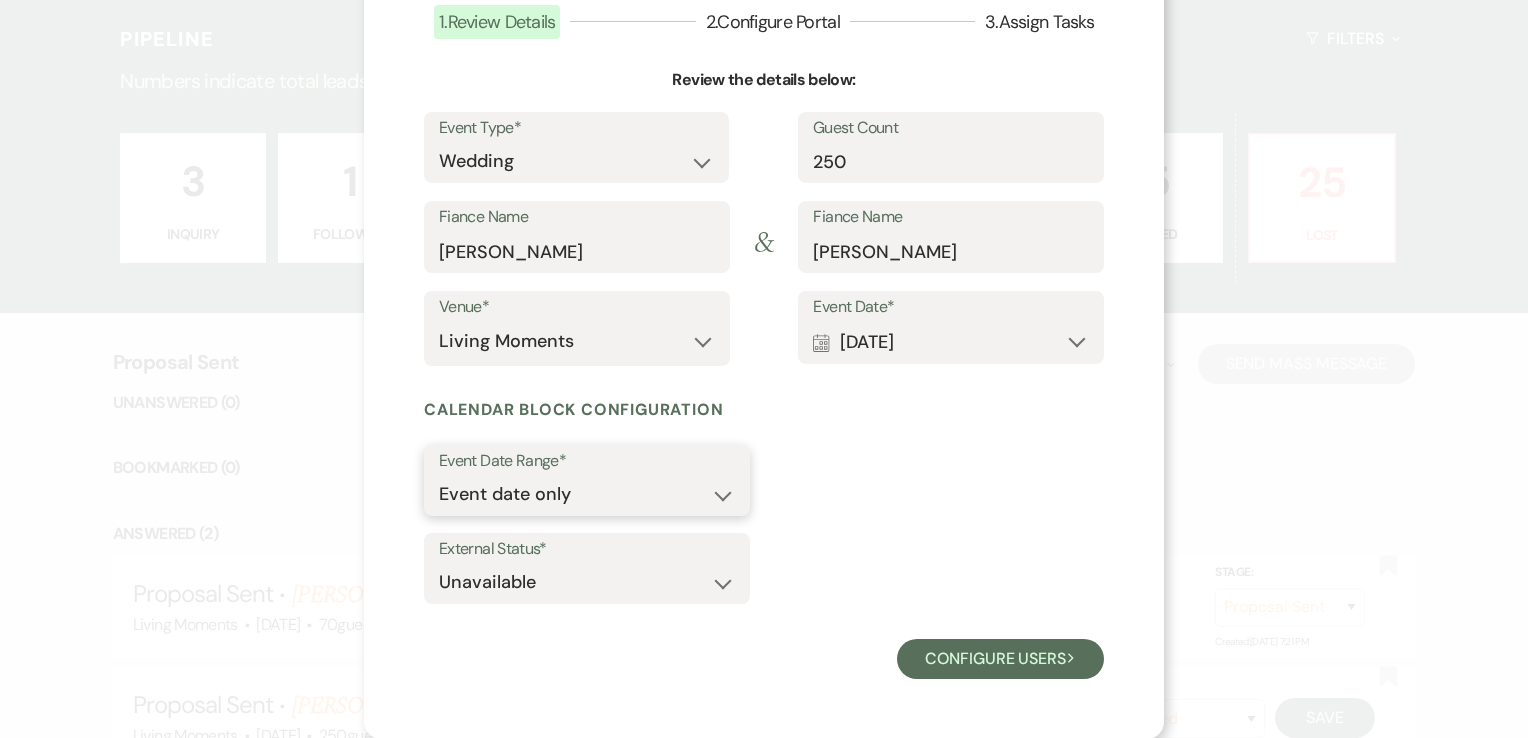 click on "Event date only Event date and" at bounding box center (587, 494) 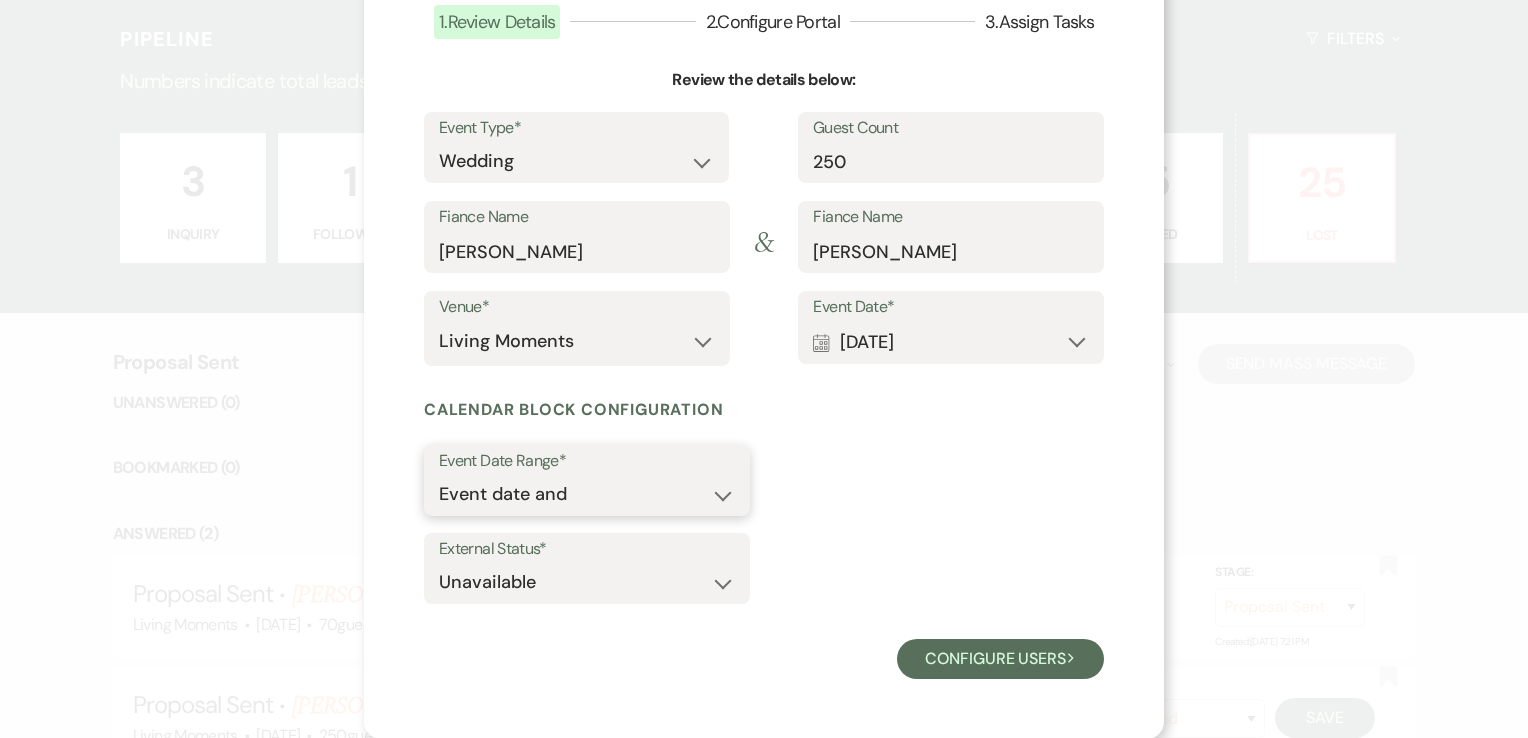 click on "Event date only Event date and" at bounding box center [587, 494] 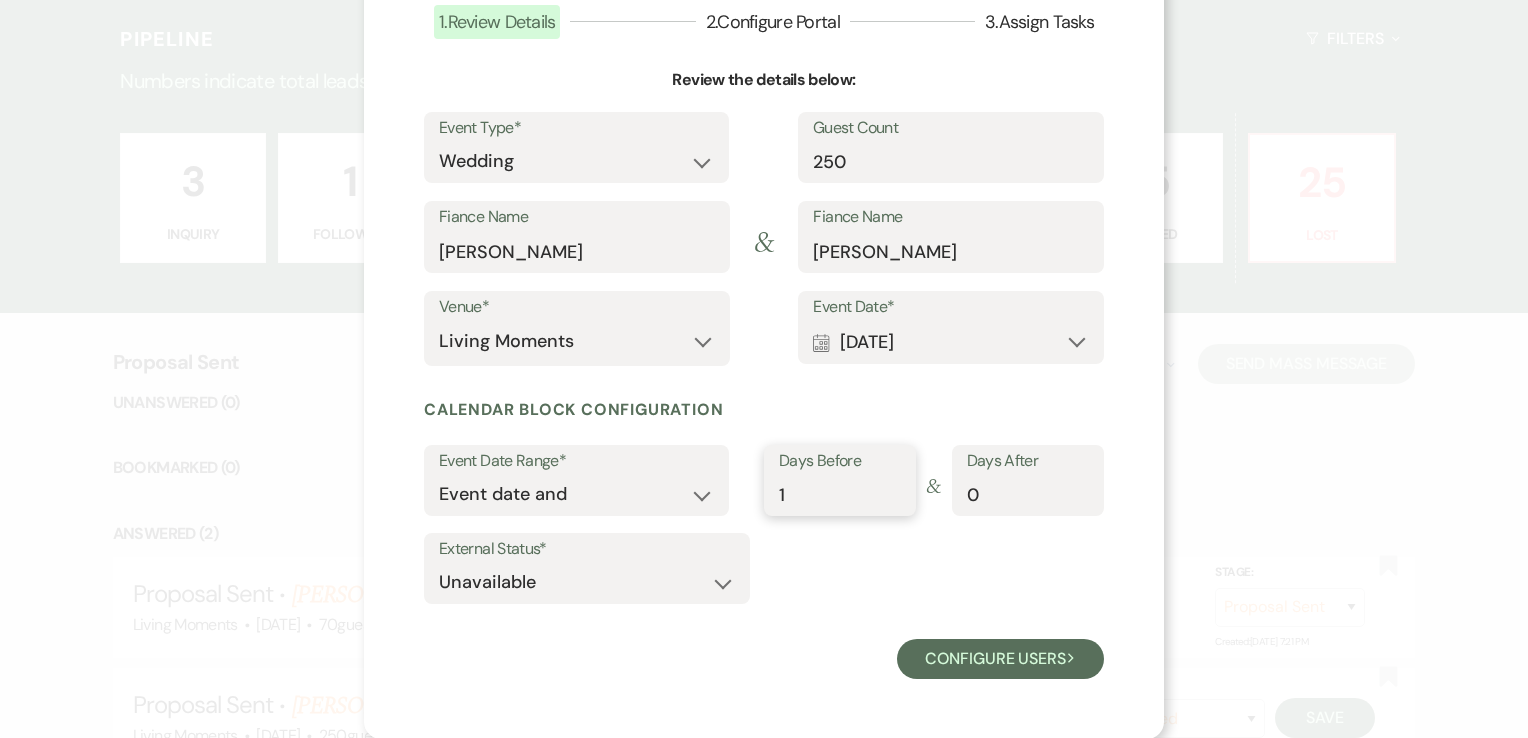 type on "1" 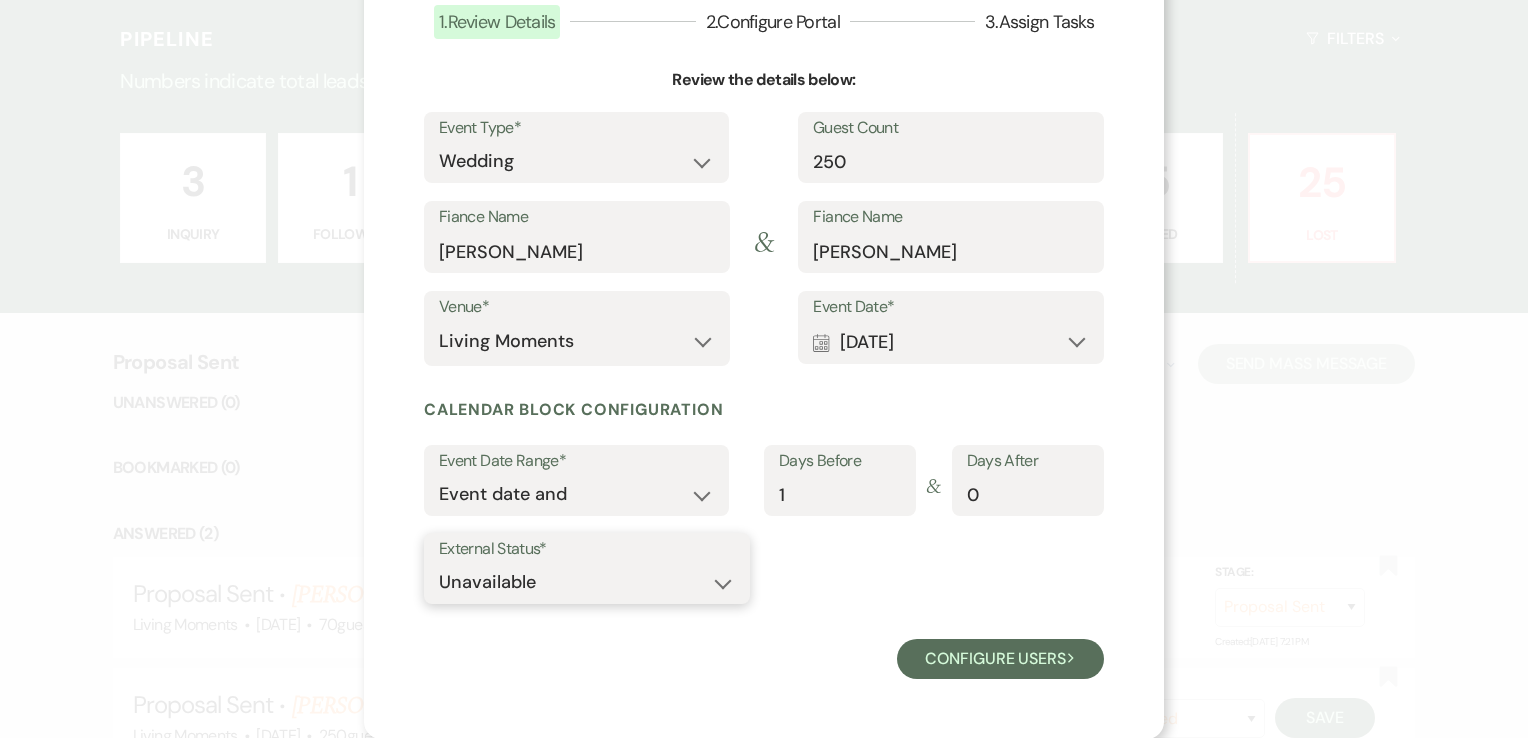 click on "Available Unavailable" at bounding box center [587, 582] 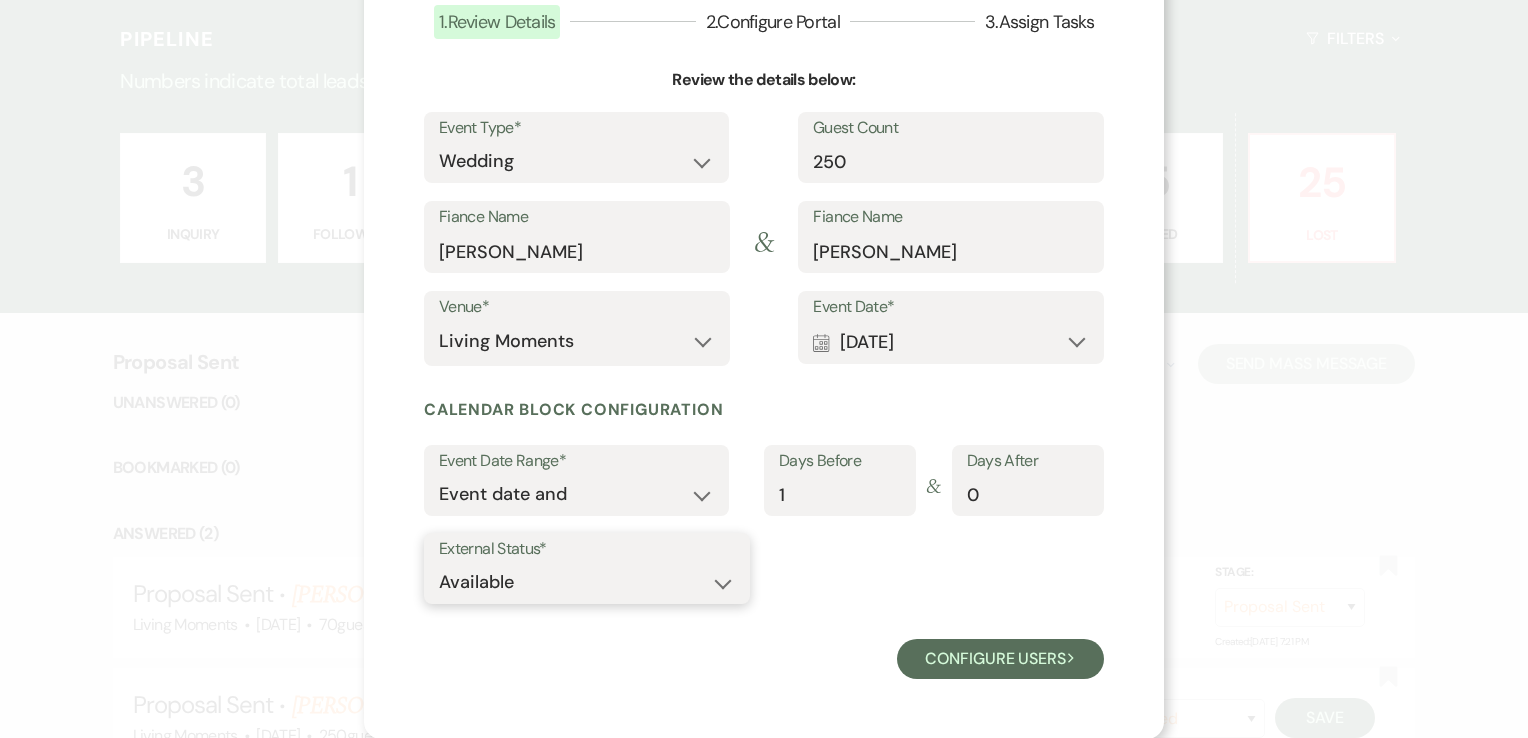 click on "Available Unavailable" at bounding box center [587, 582] 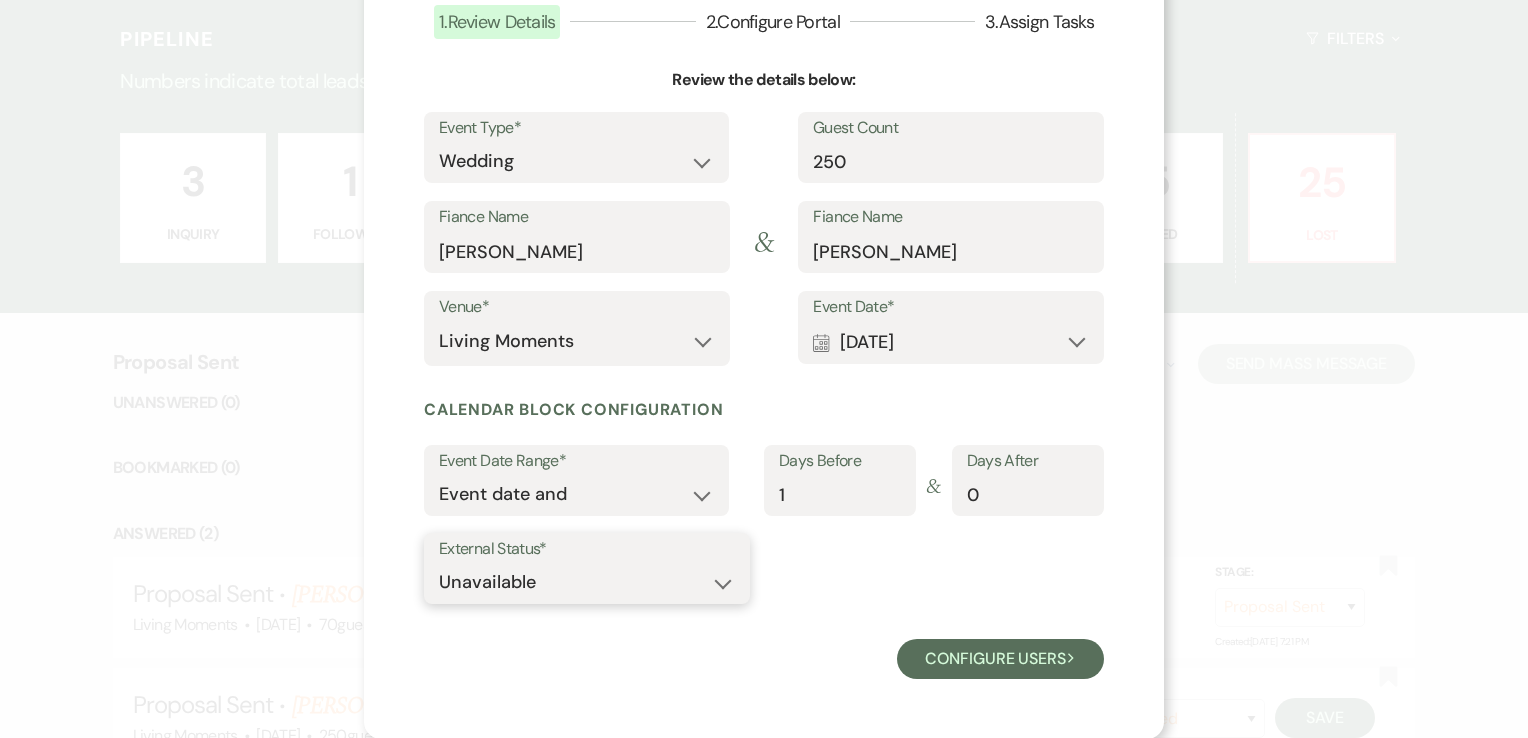 click on "Available Unavailable" at bounding box center [587, 582] 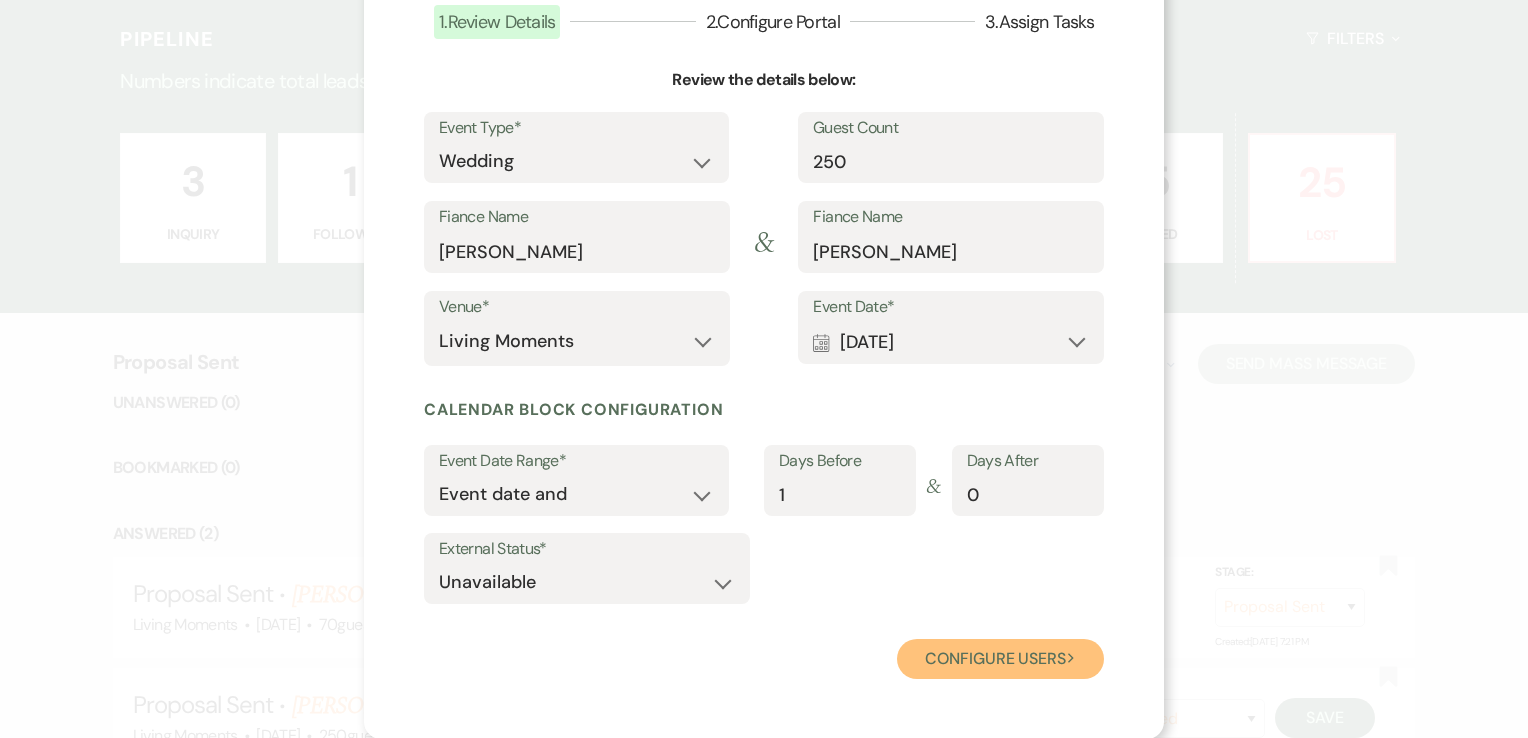 click on "Configure users  Next" at bounding box center (1000, 659) 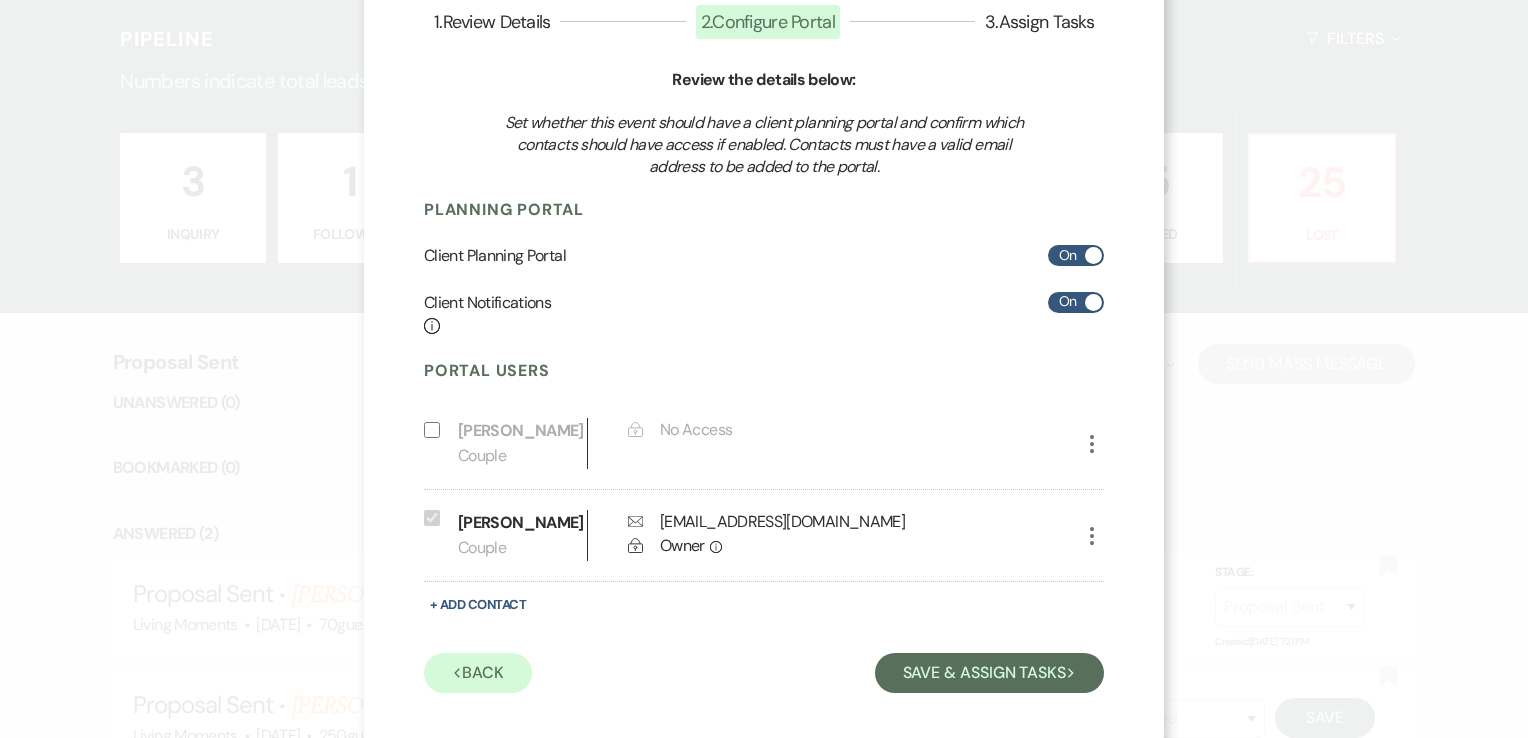 click on "Include on Planning Portal" at bounding box center (432, 430) 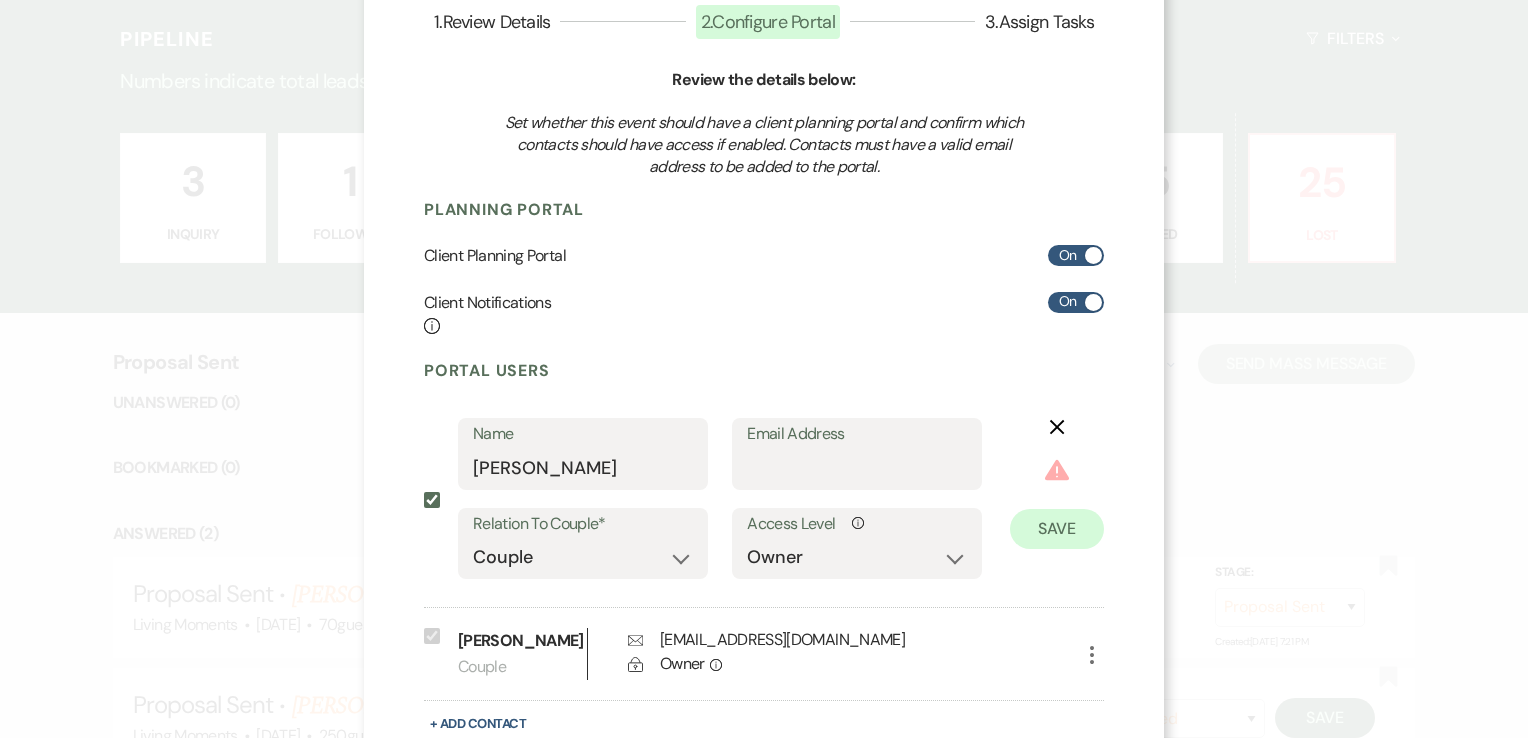 click on "Include on Planning Portal" at bounding box center (432, 500) 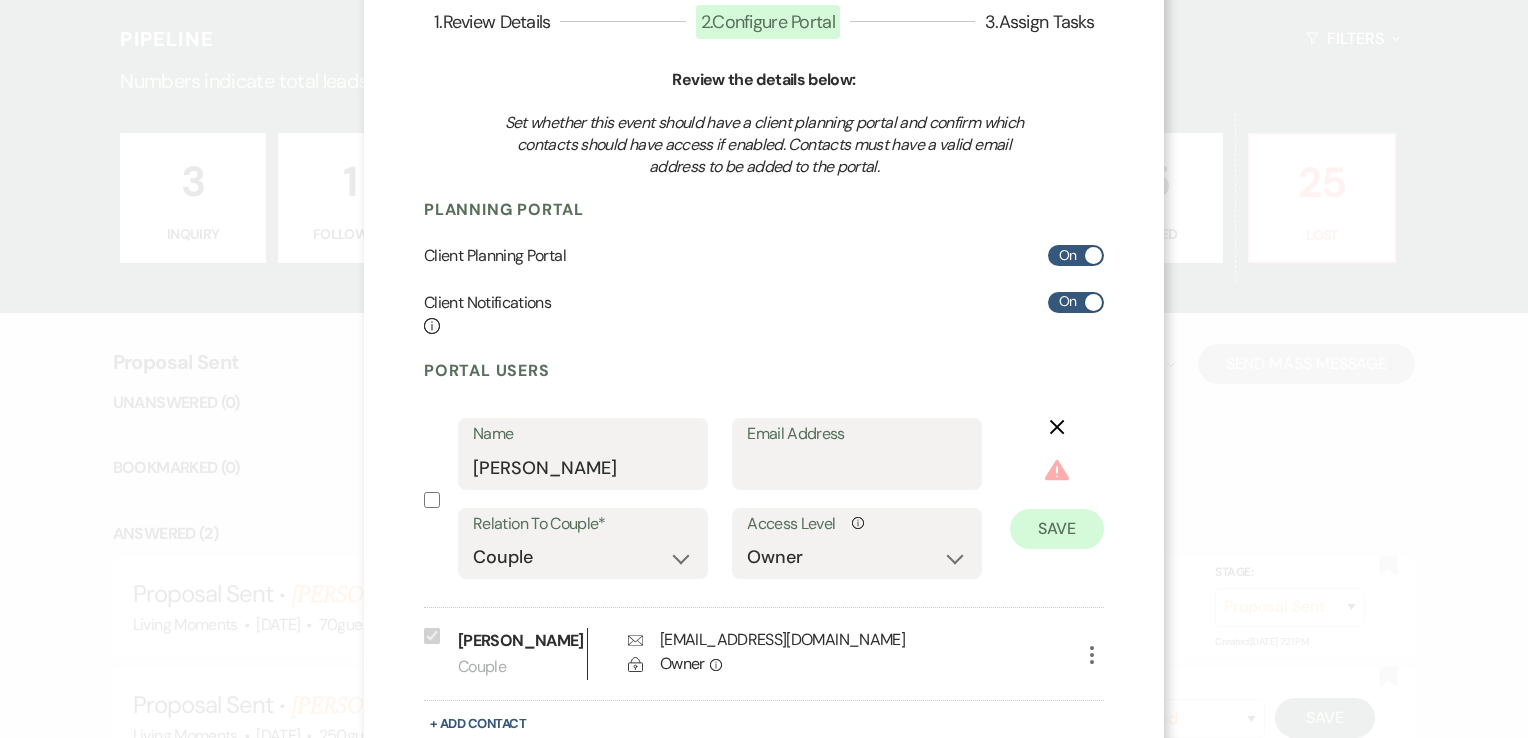 checkbox on "false" 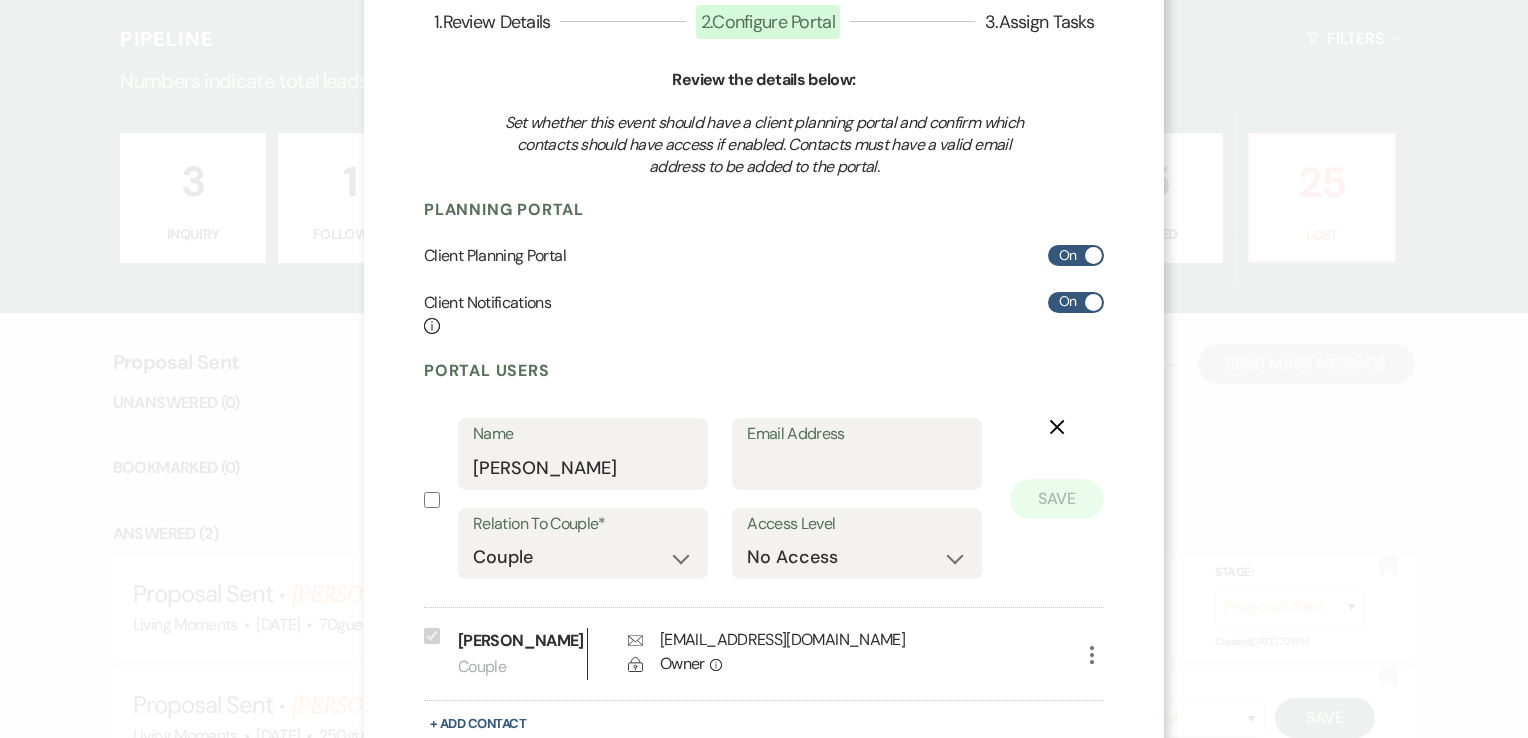 click on "Save" at bounding box center (1057, 499) 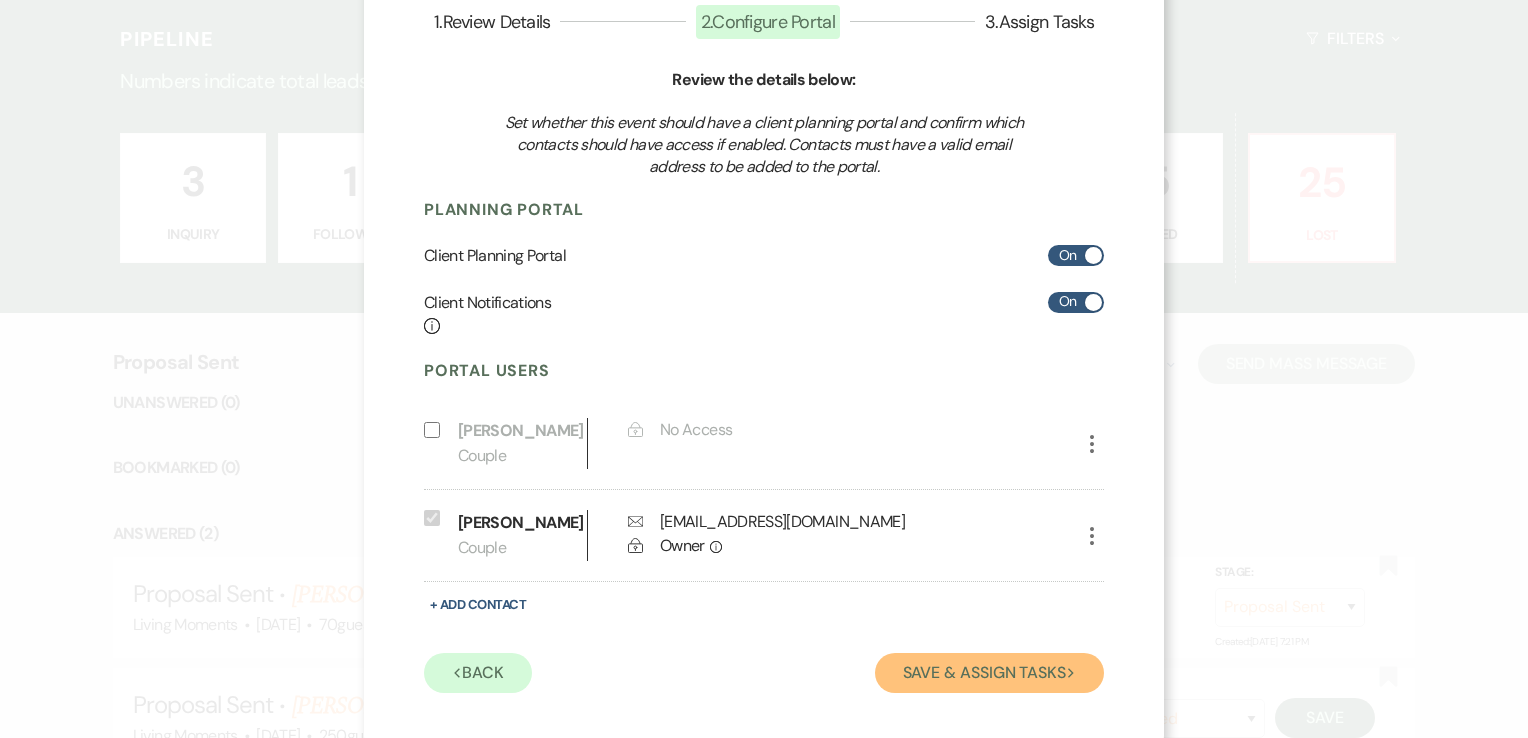 click on "Save & Assign Tasks  Next" at bounding box center [989, 673] 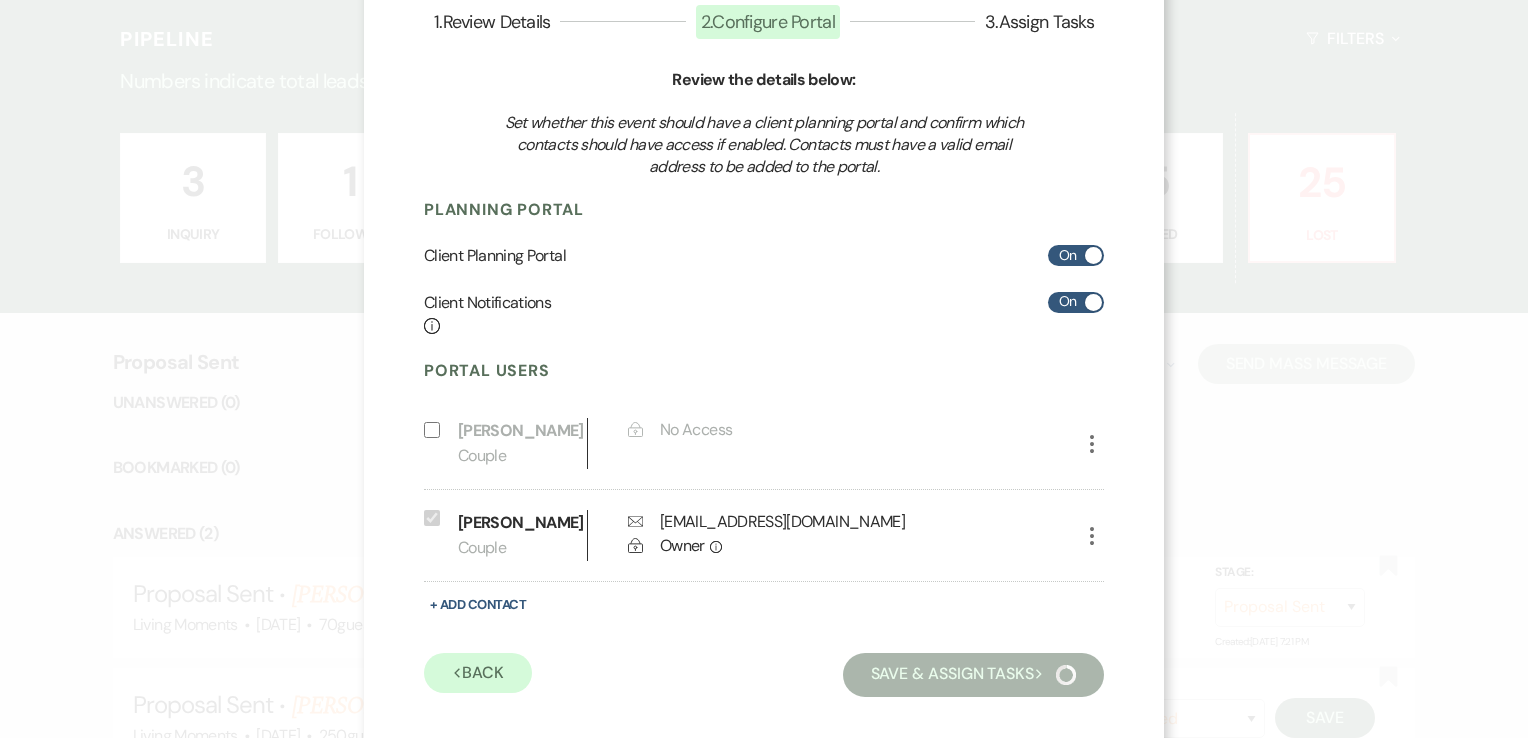 scroll, scrollTop: 48, scrollLeft: 0, axis: vertical 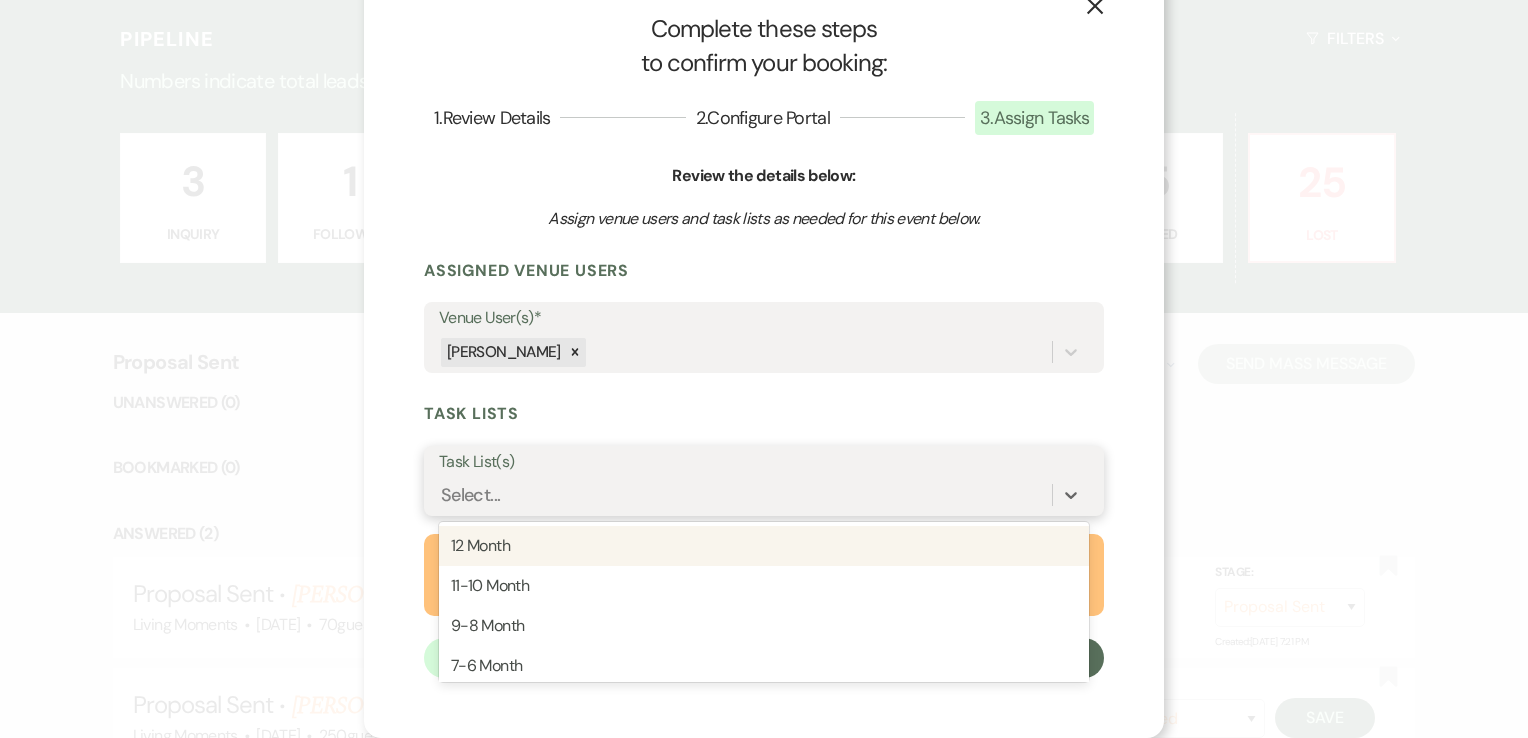 click on "Select..." at bounding box center [745, 495] 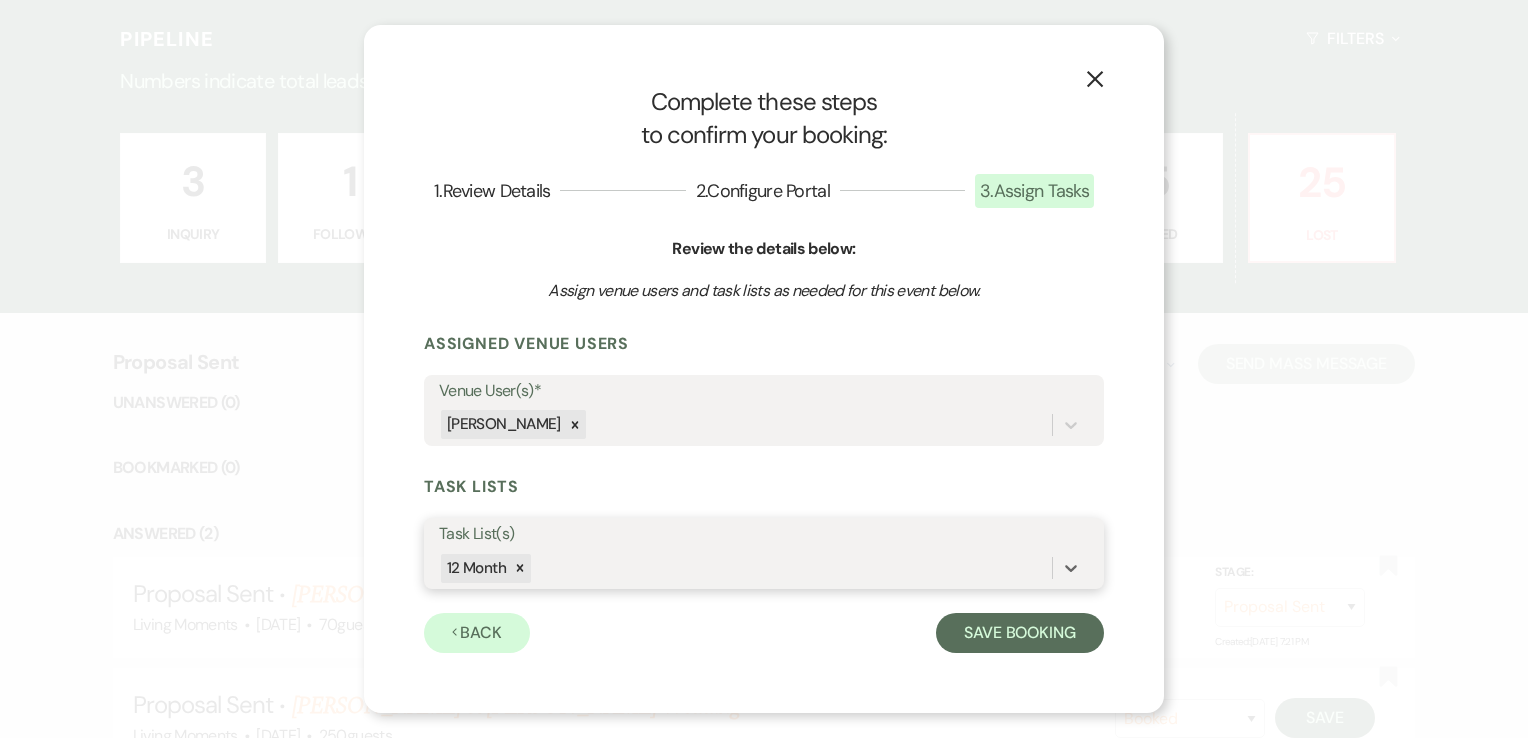scroll, scrollTop: 0, scrollLeft: 0, axis: both 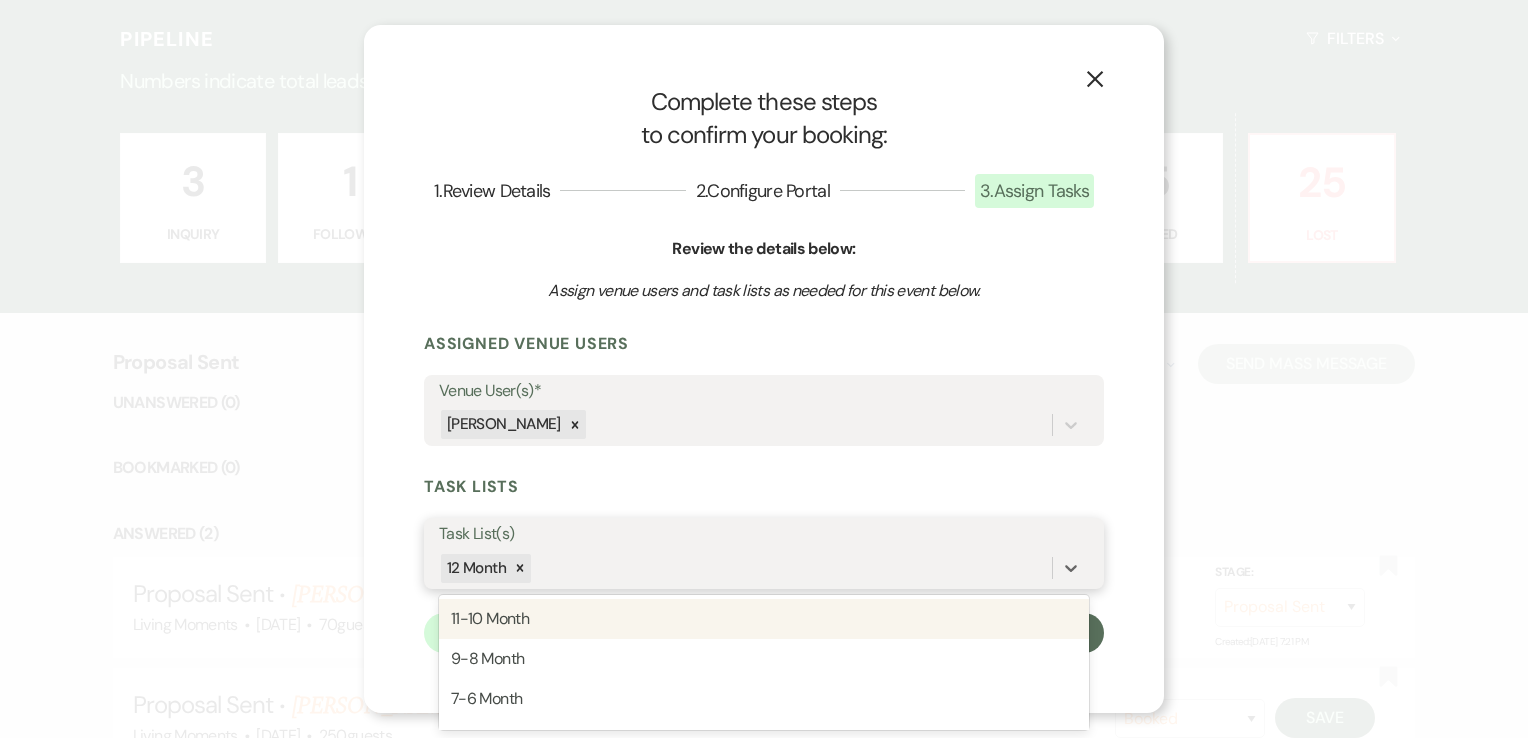 click on "11-10 Month" at bounding box center (764, 619) 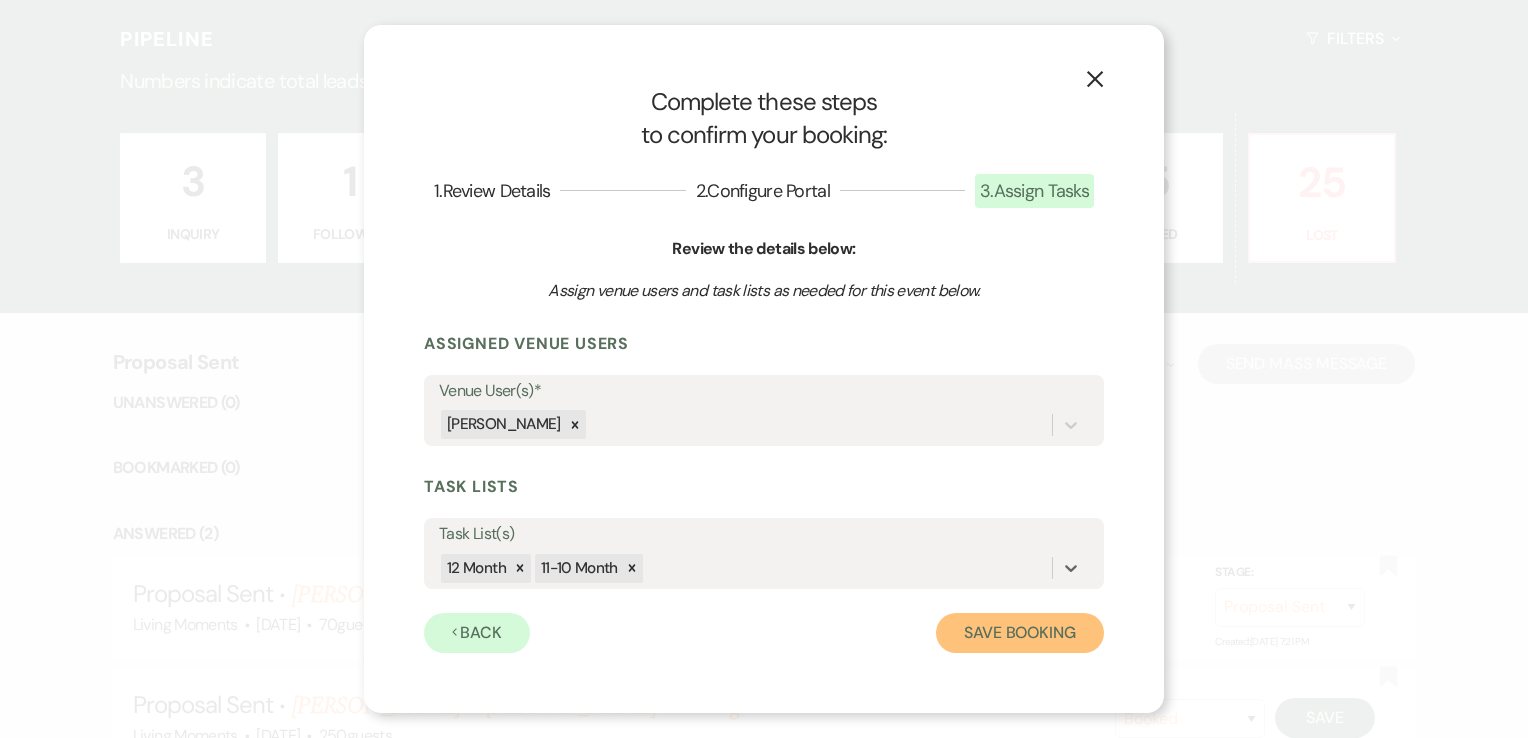 click on "Save Booking" at bounding box center [1020, 633] 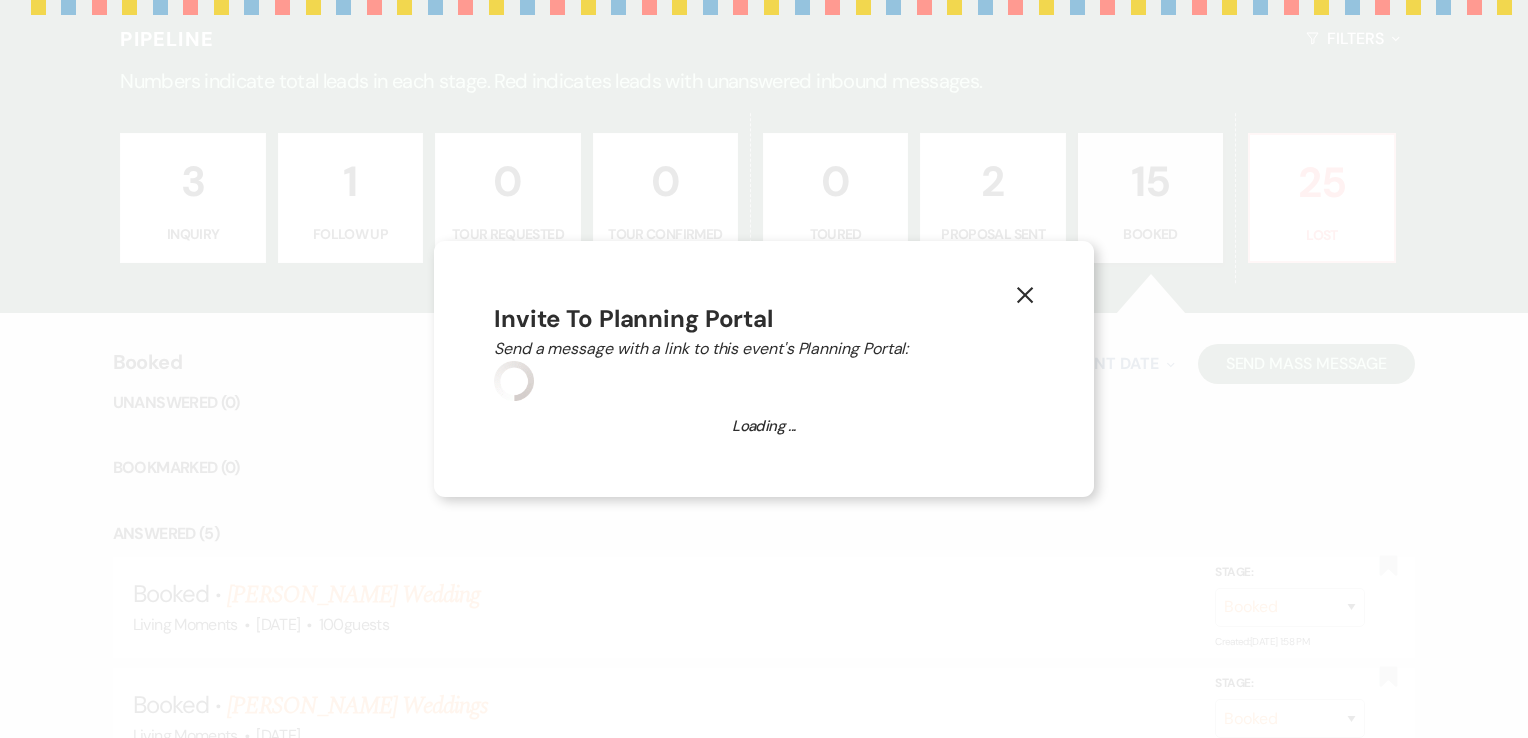 select on "2806" 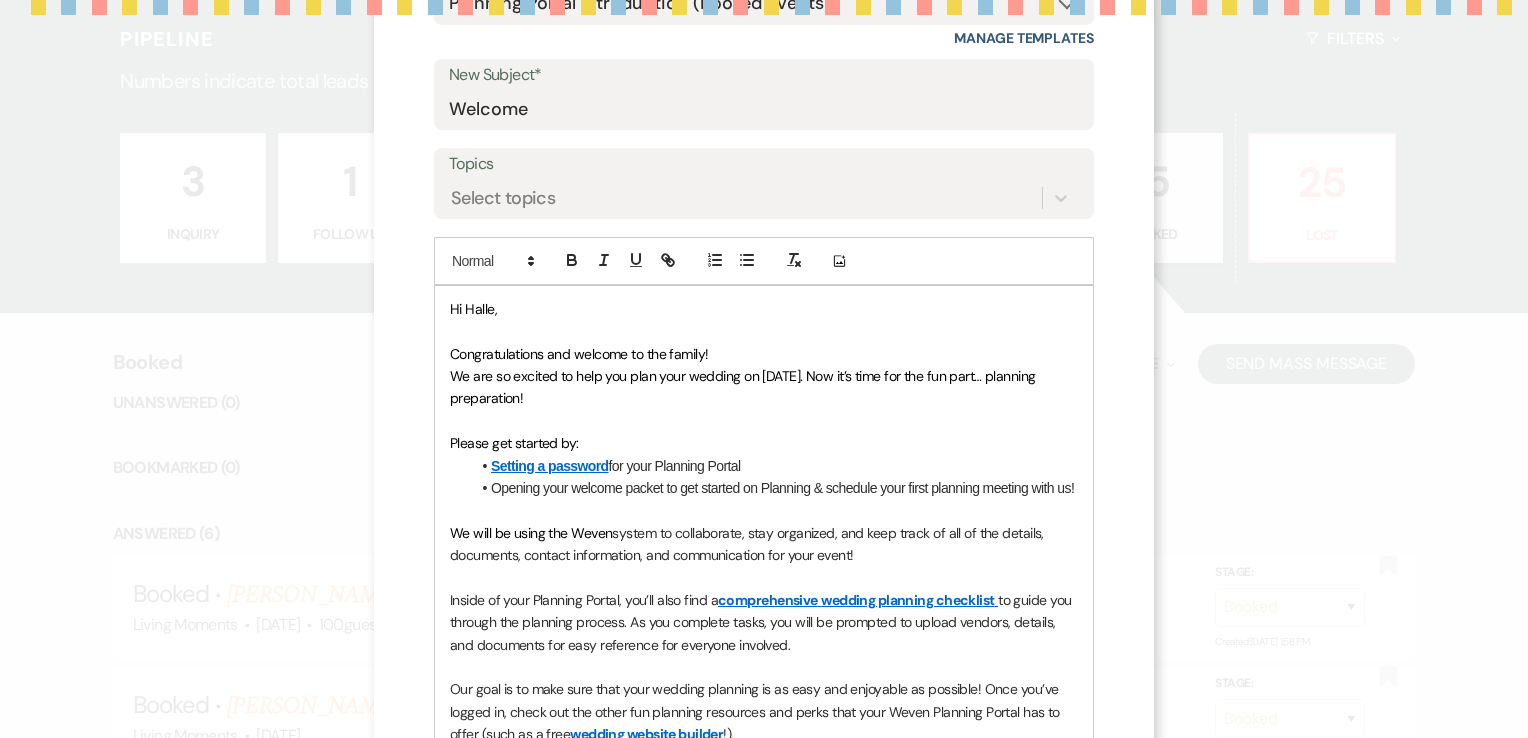 scroll, scrollTop: 370, scrollLeft: 0, axis: vertical 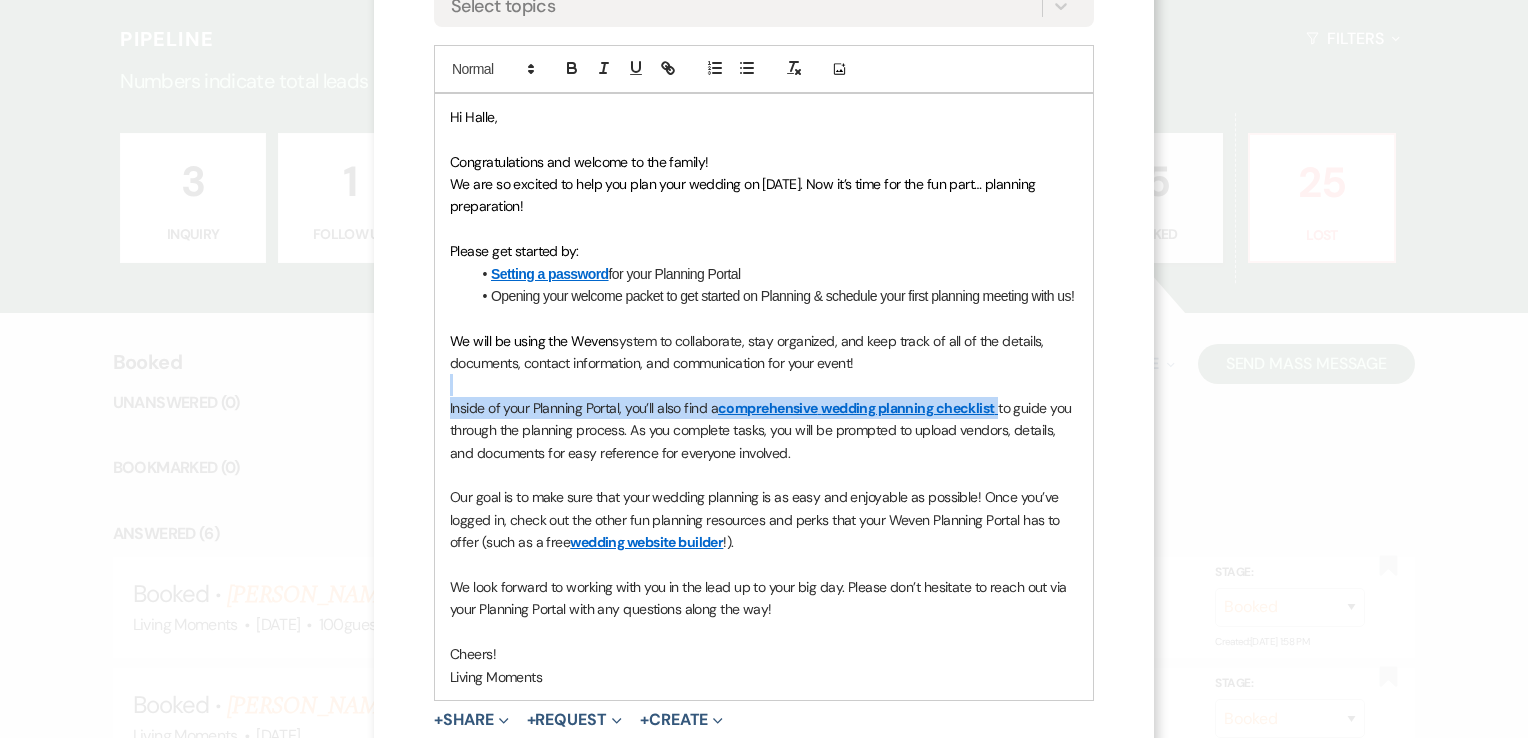 drag, startPoint x: 991, startPoint y: 405, endPoint x: 772, endPoint y: 398, distance: 219.11185 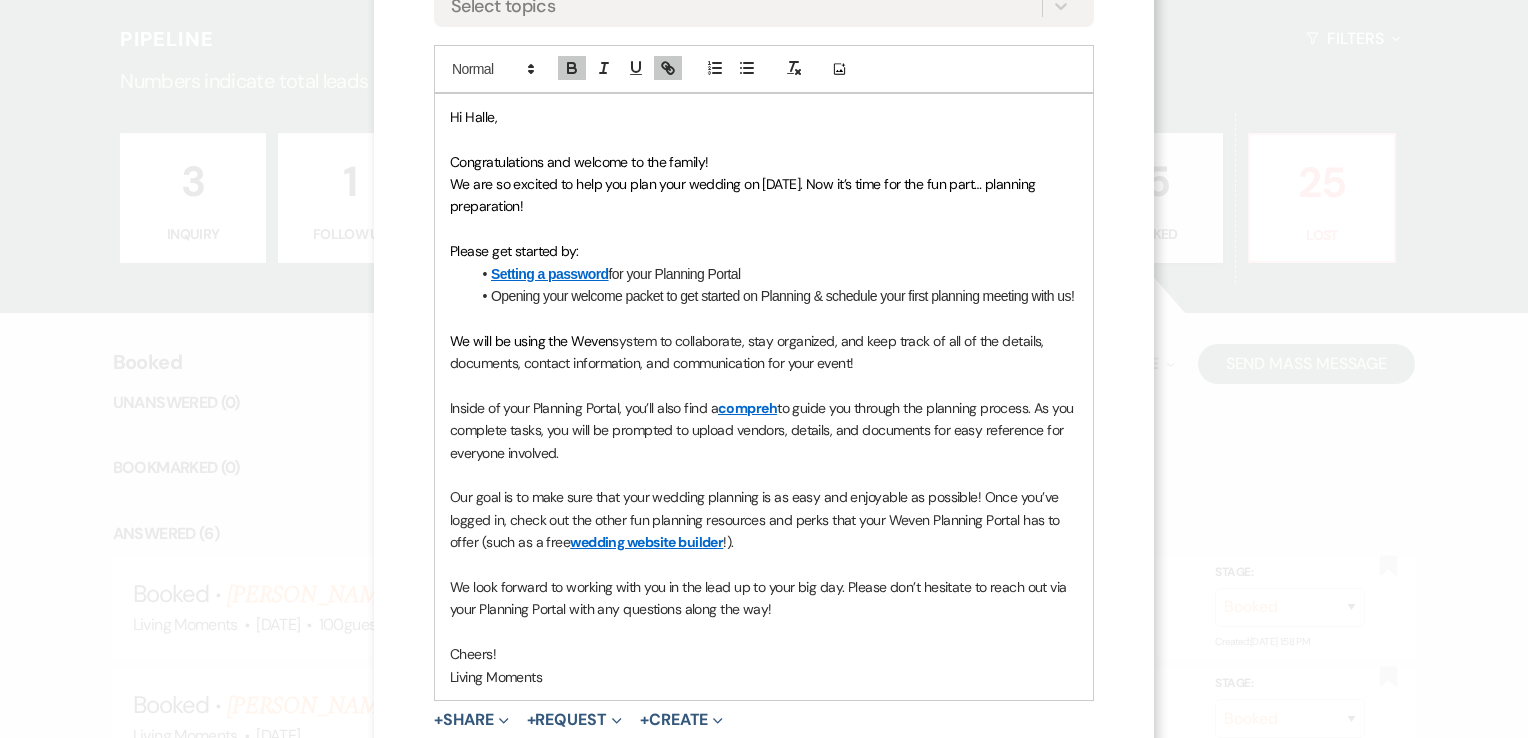 type 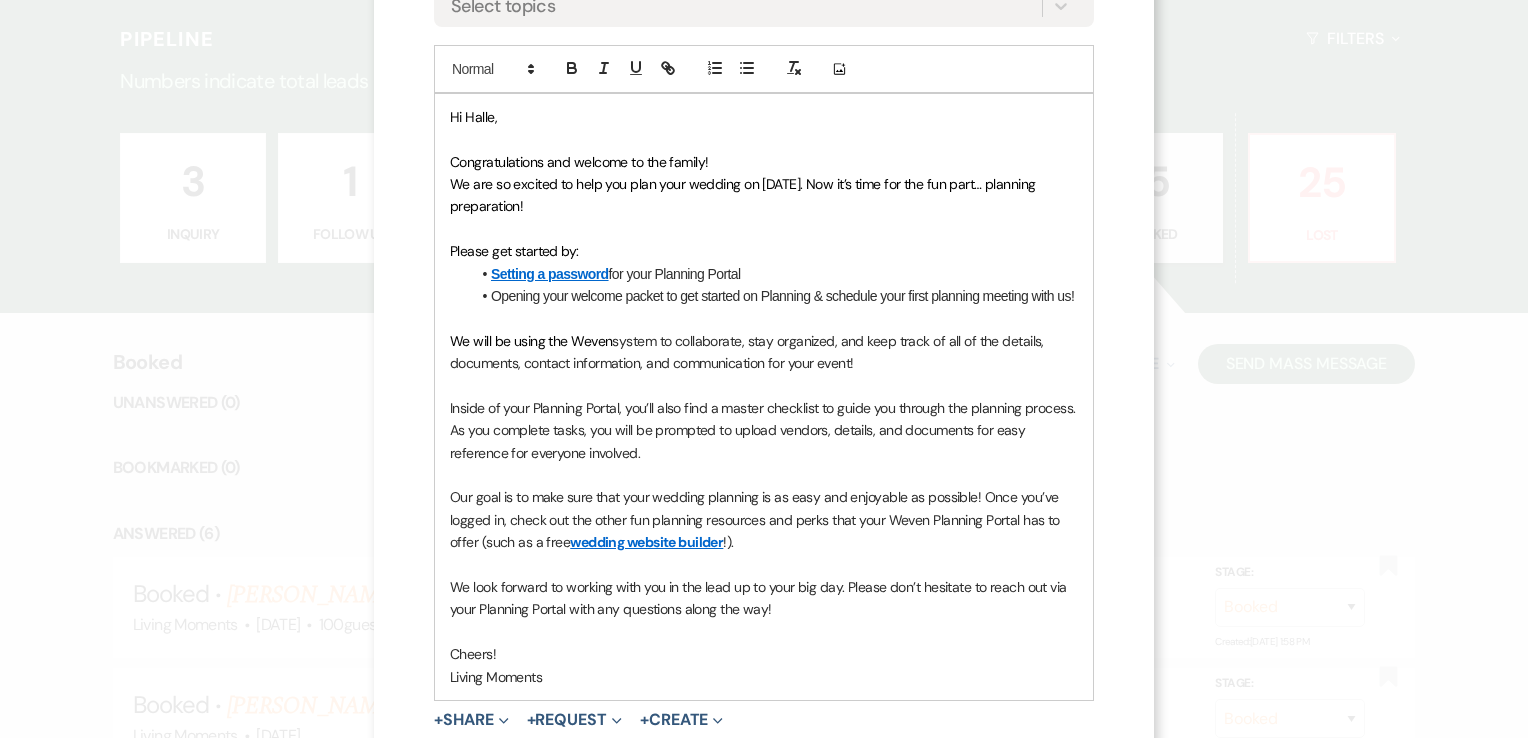 click at bounding box center [764, 475] 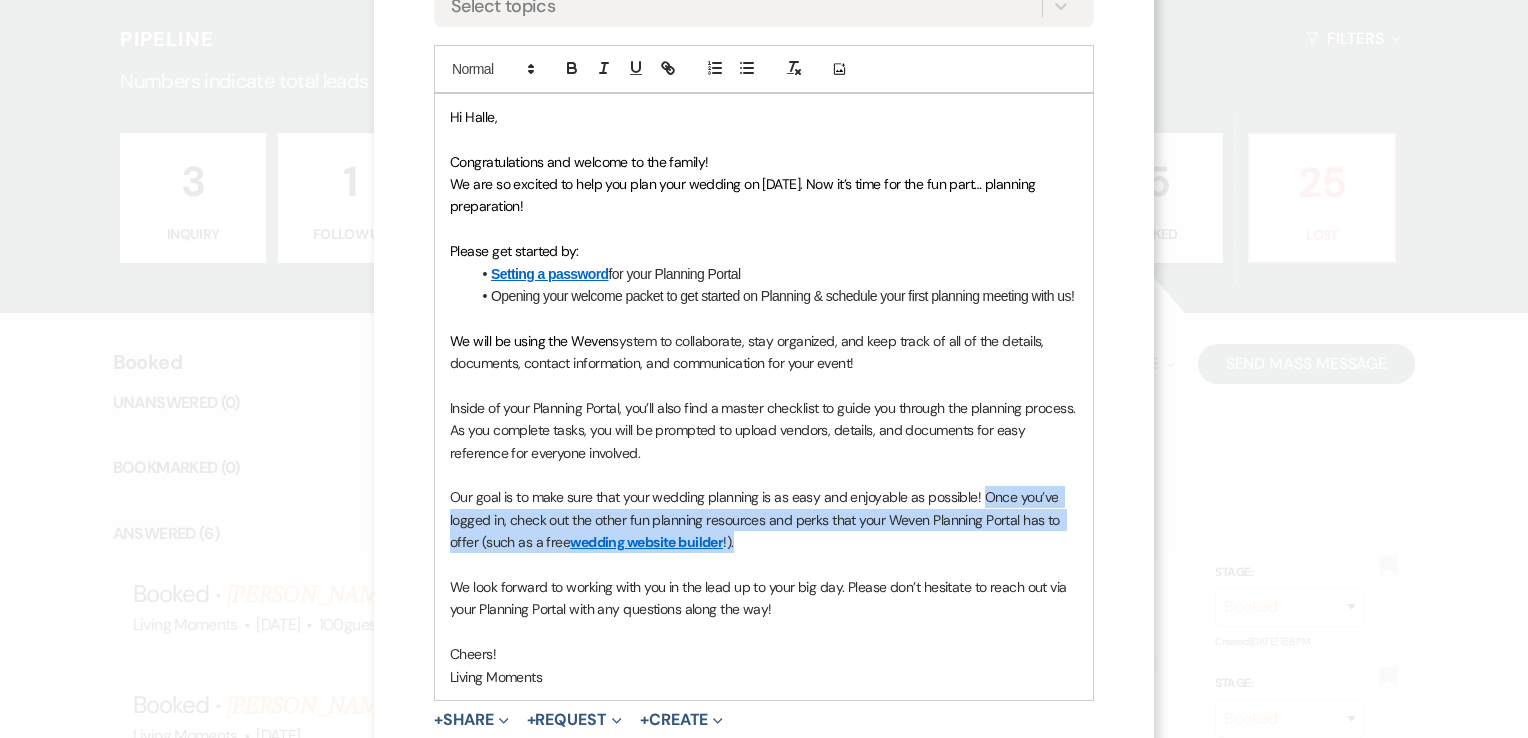 drag, startPoint x: 754, startPoint y: 546, endPoint x: 971, endPoint y: 491, distance: 223.86156 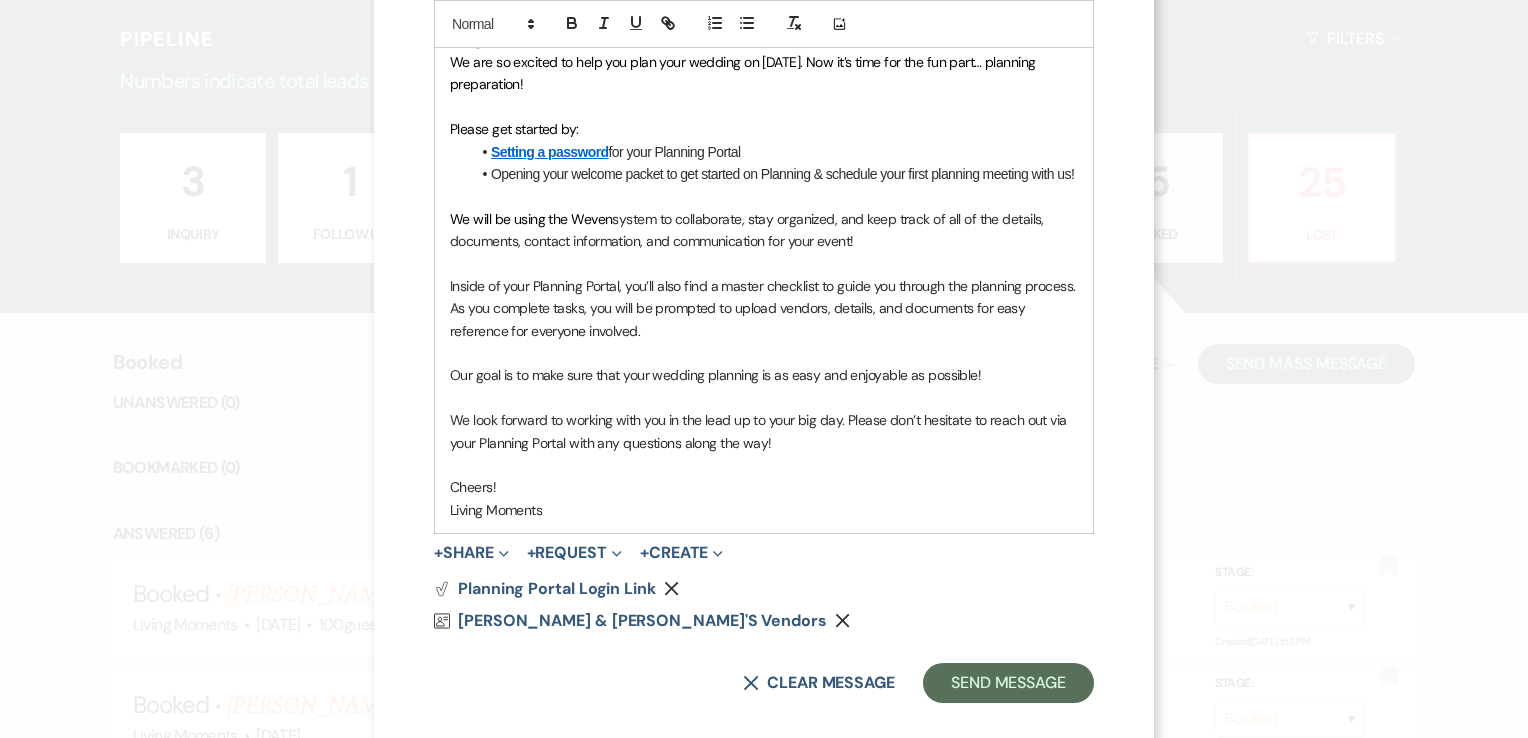 scroll, scrollTop: 613, scrollLeft: 0, axis: vertical 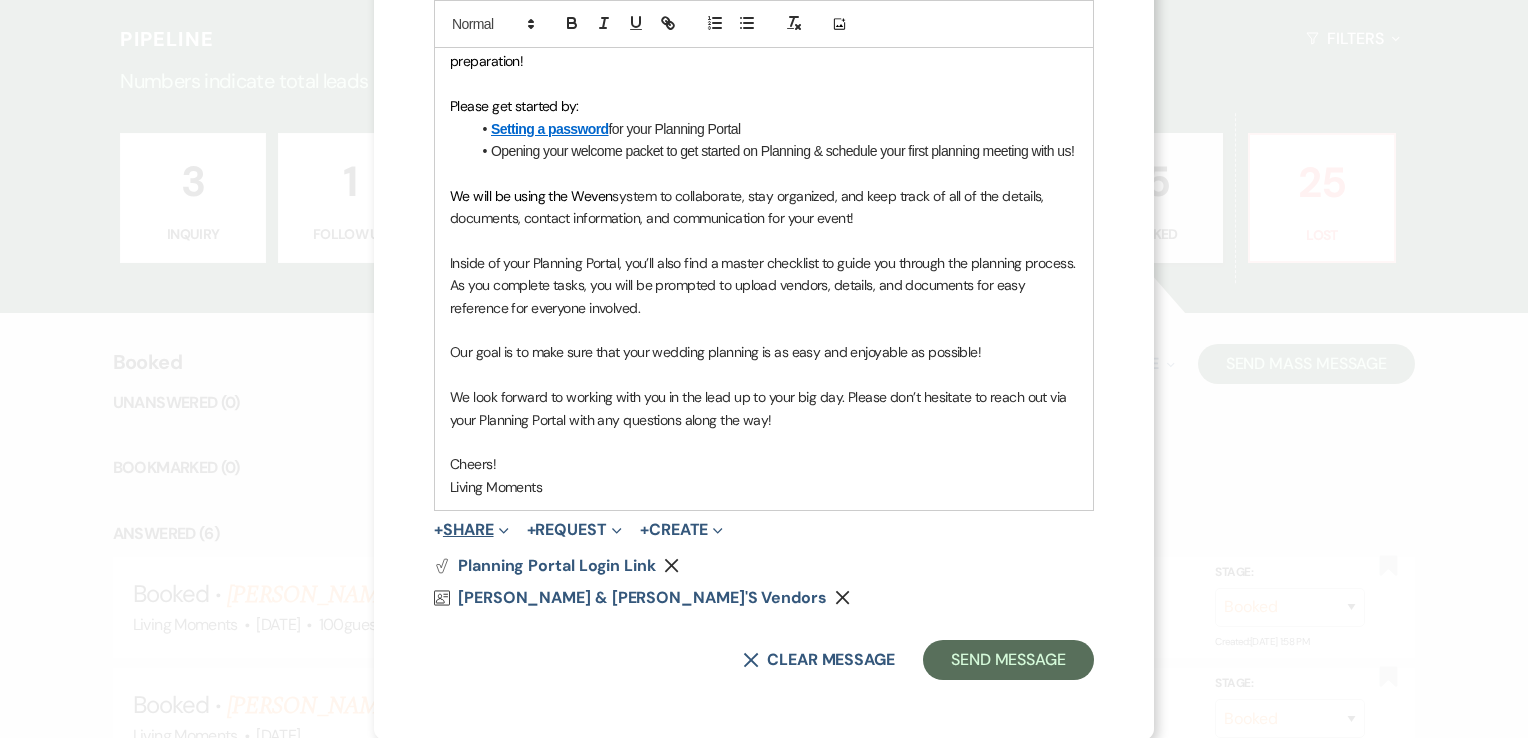 click on "Expand" 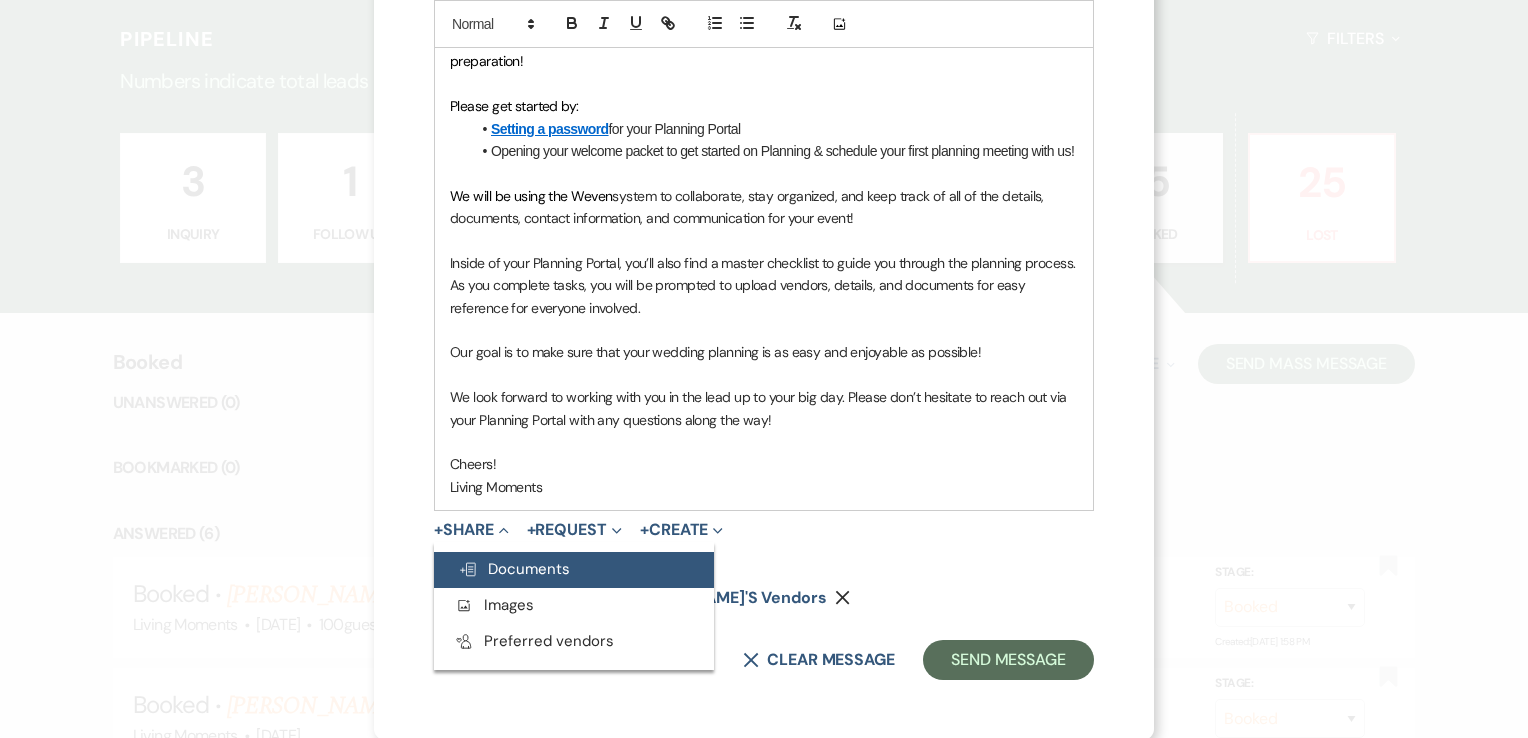 click on "Doc Upload Documents" at bounding box center [514, 569] 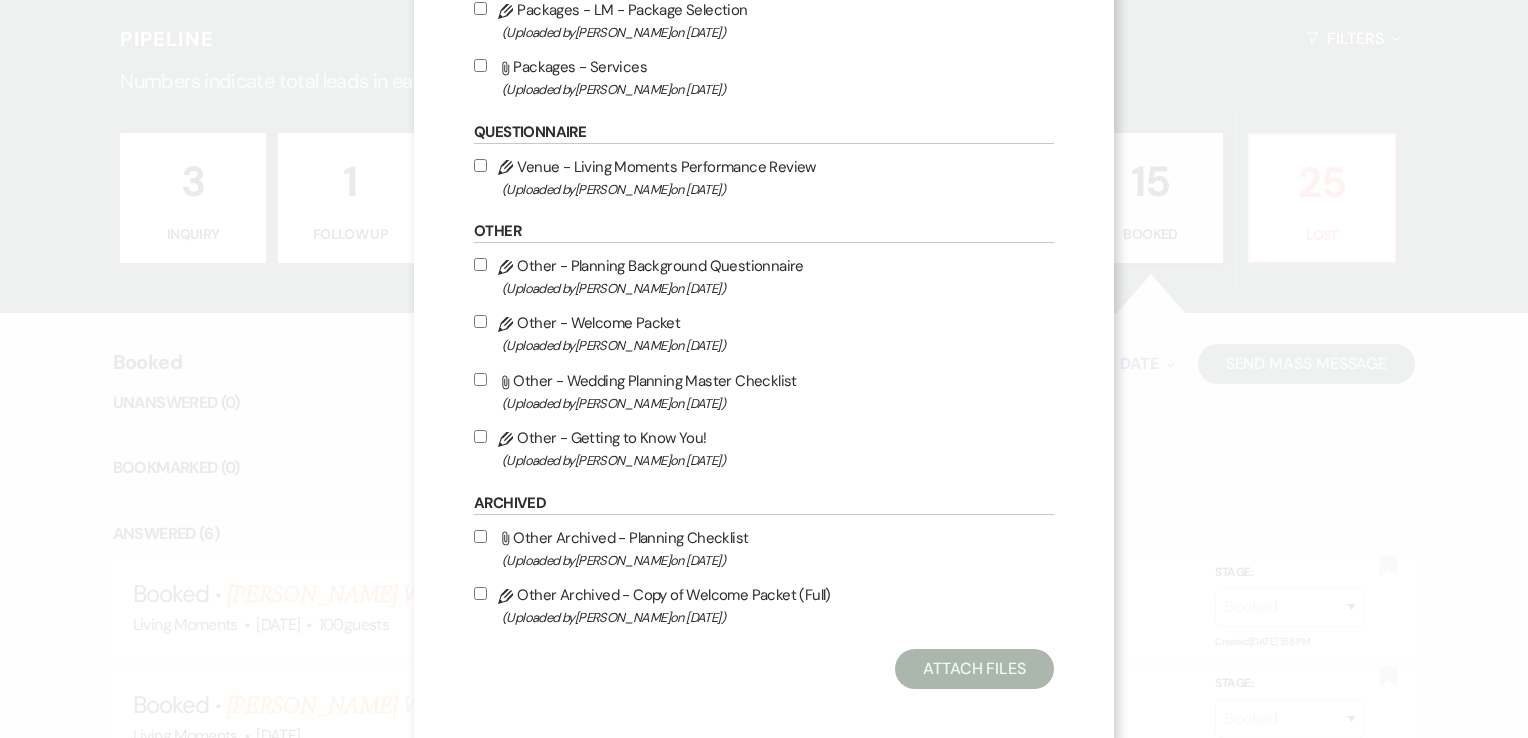scroll, scrollTop: 796, scrollLeft: 0, axis: vertical 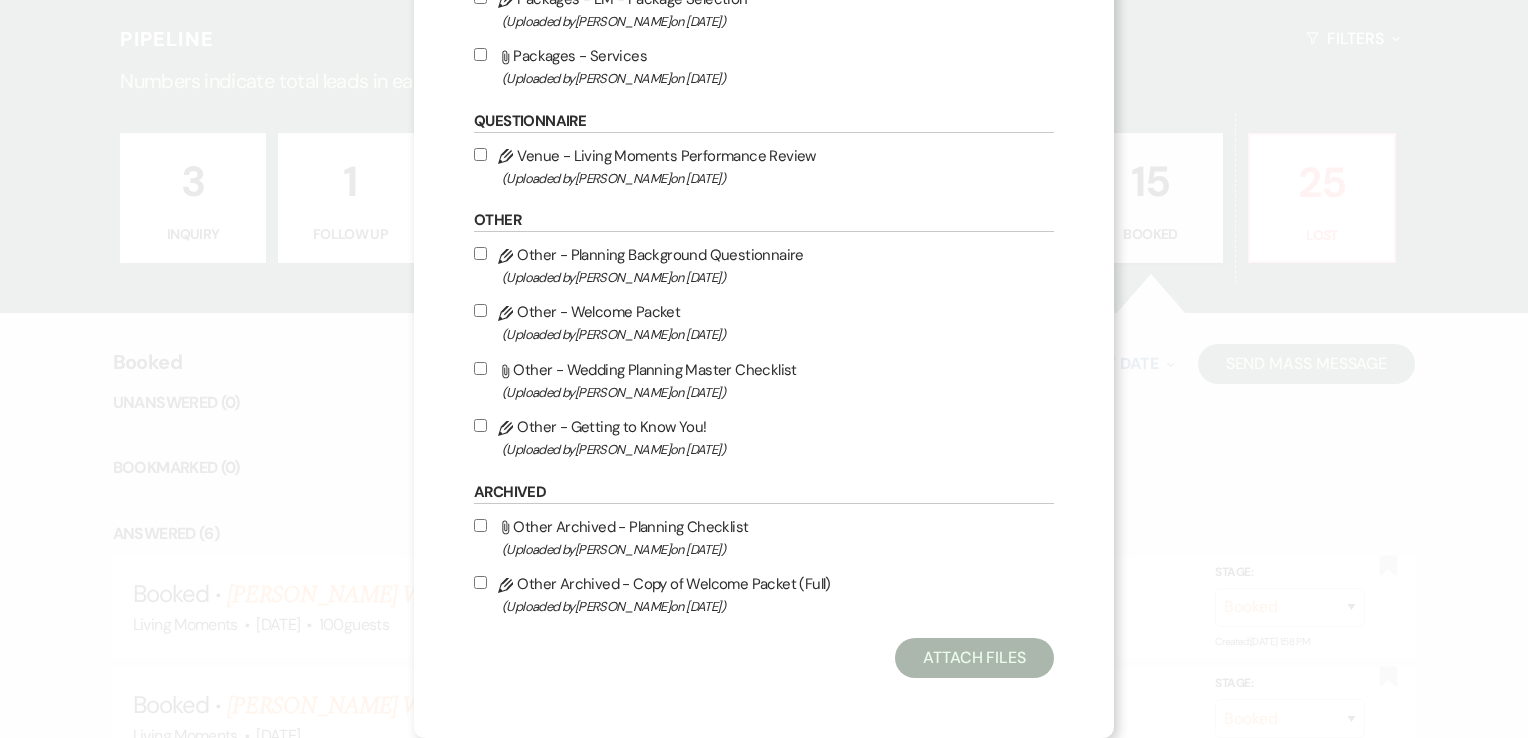 click on "Pencil Other - Welcome Packet (Uploaded by  [PERSON_NAME]  on   [DATE] )" at bounding box center (480, 310) 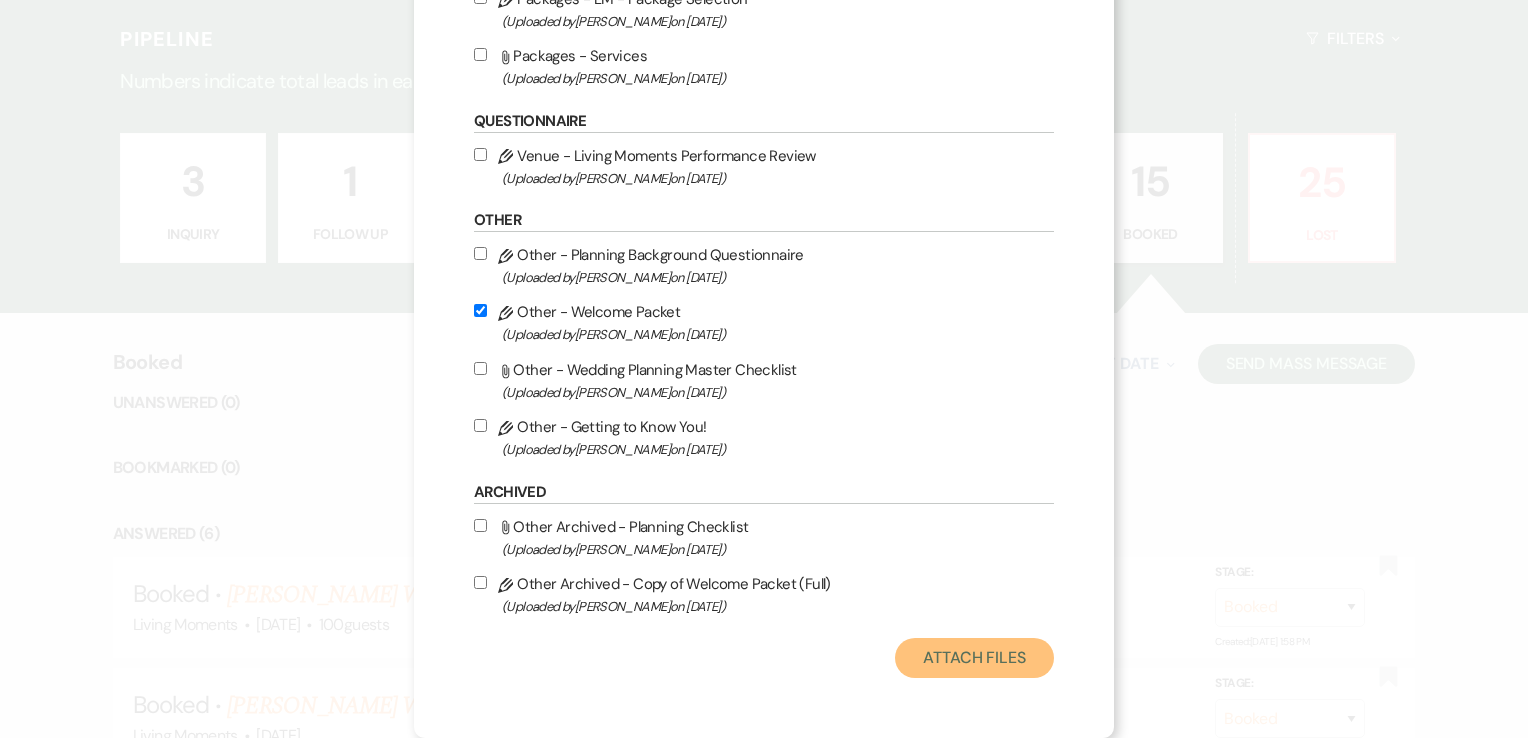 click on "Attach Files" at bounding box center (974, 658) 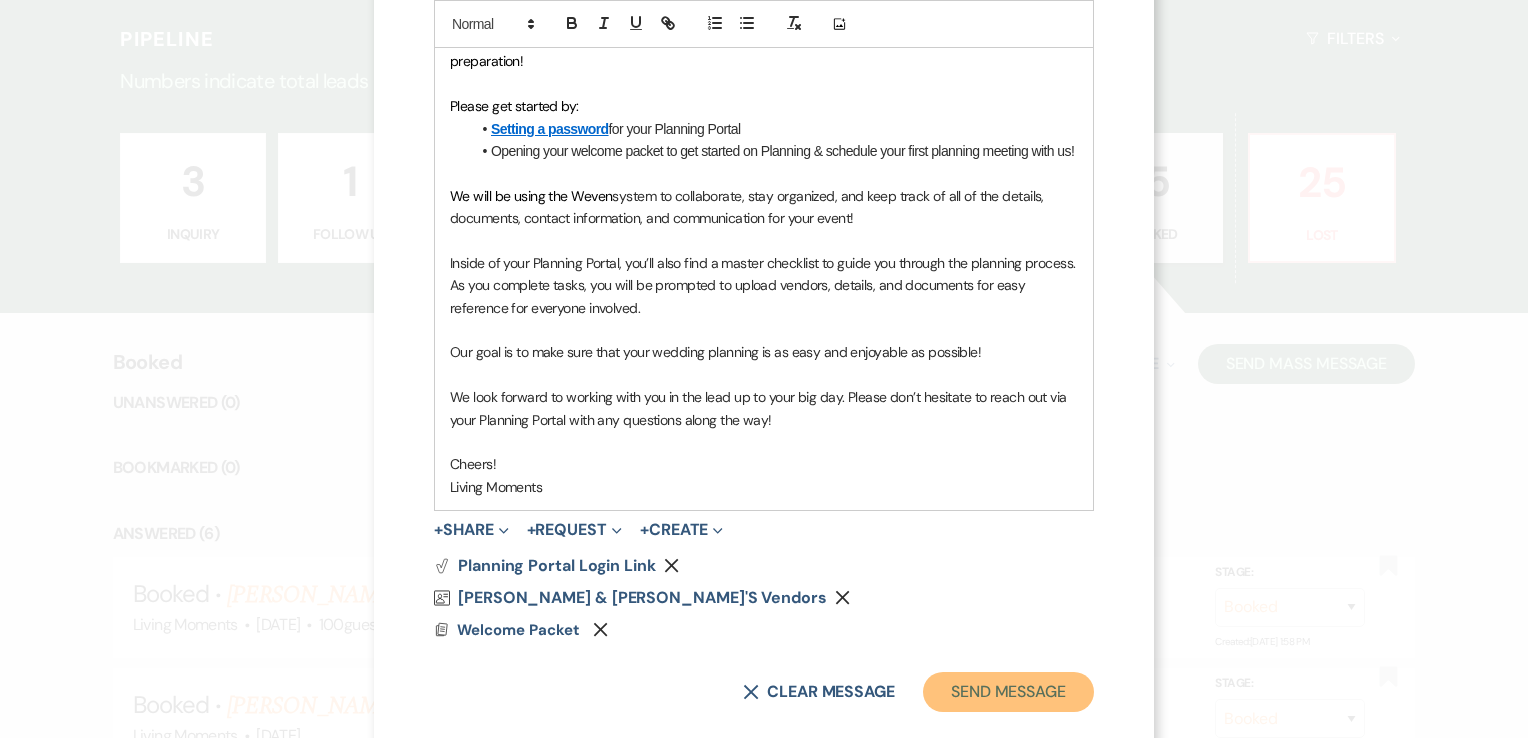 click on "Send Message" at bounding box center (1008, 692) 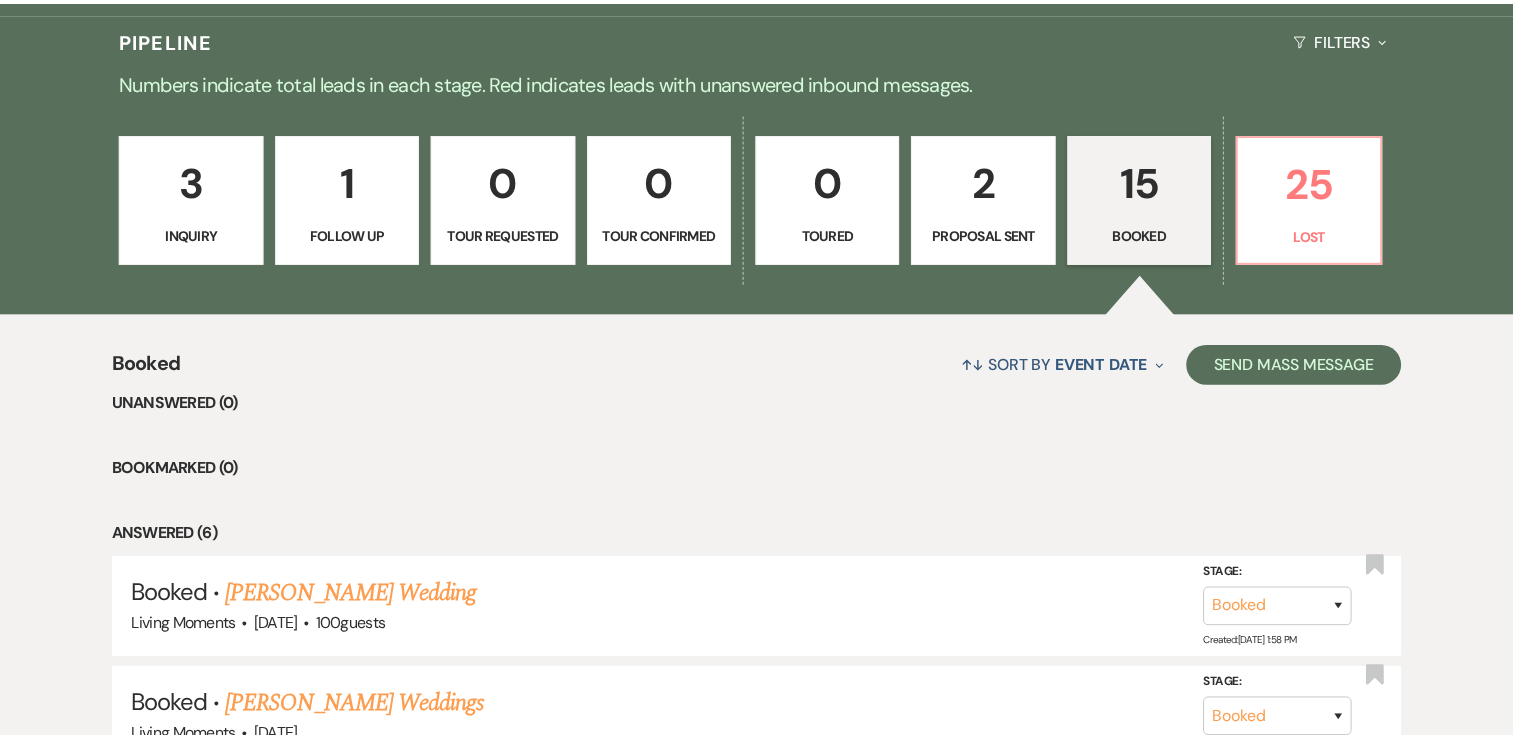 scroll, scrollTop: 467, scrollLeft: 0, axis: vertical 